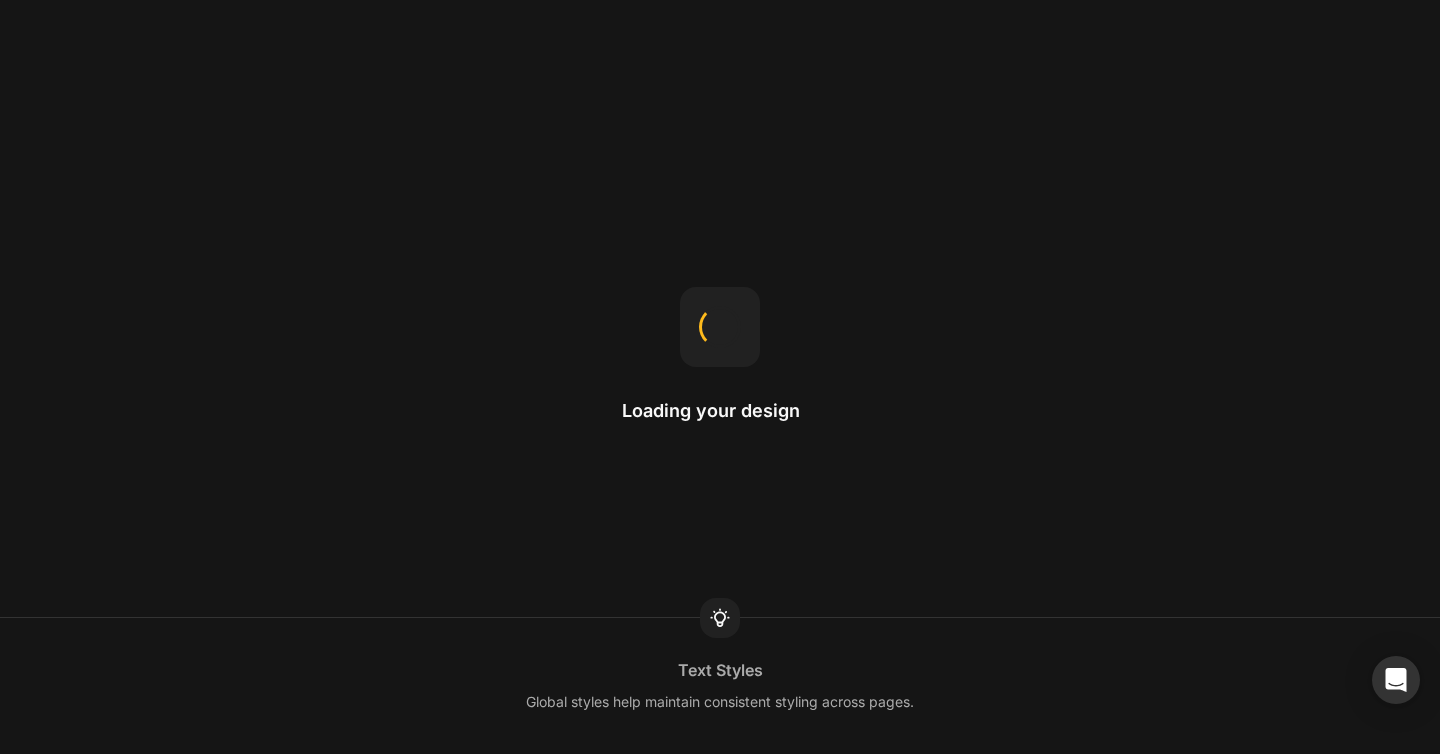 scroll, scrollTop: 0, scrollLeft: 0, axis: both 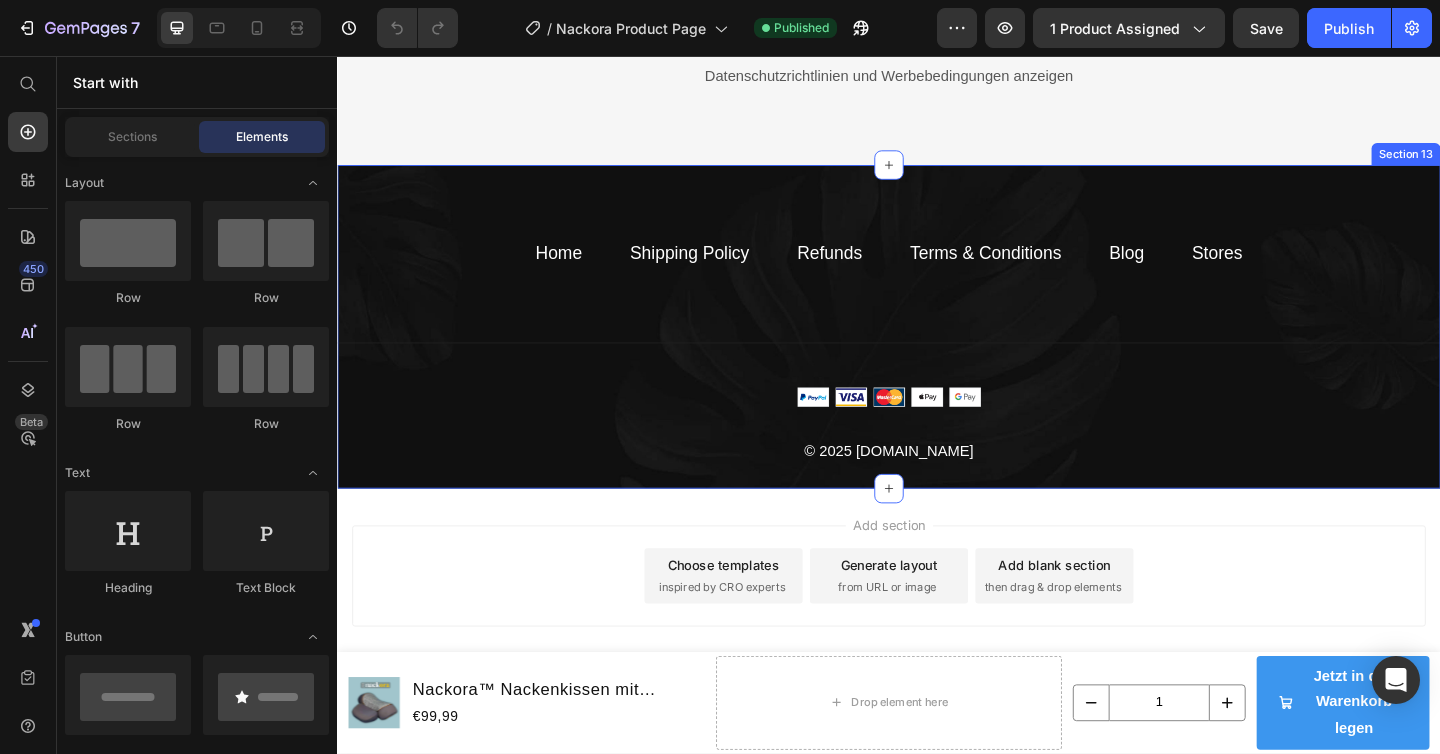 click on "Home Text block Shipping Policy Text block Refunds Text block Terms & Conditions Text block Blog Text block Stores Text block Row                Title Line Image © 2025 [DOMAIN_NAME] Text block Row Section 13" at bounding box center [937, 350] 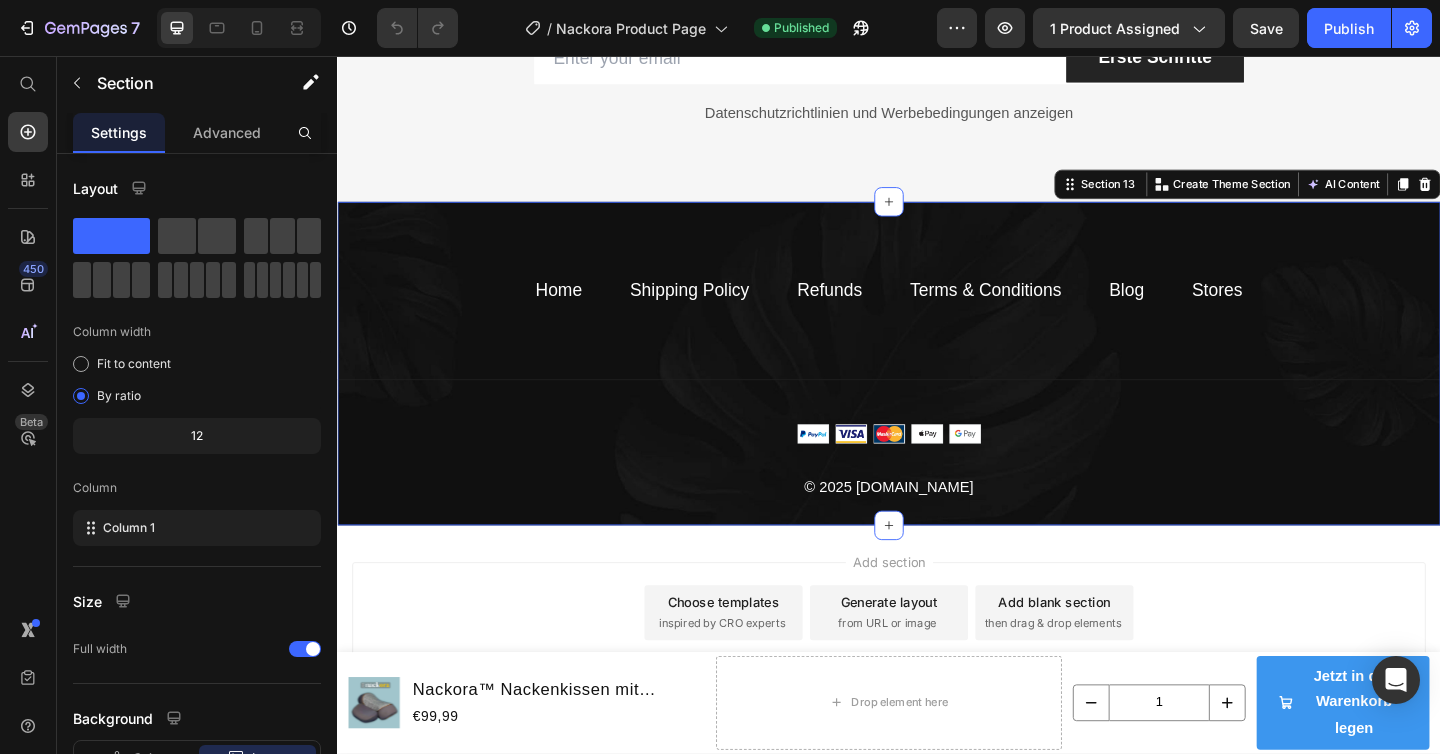 scroll, scrollTop: 9435, scrollLeft: 0, axis: vertical 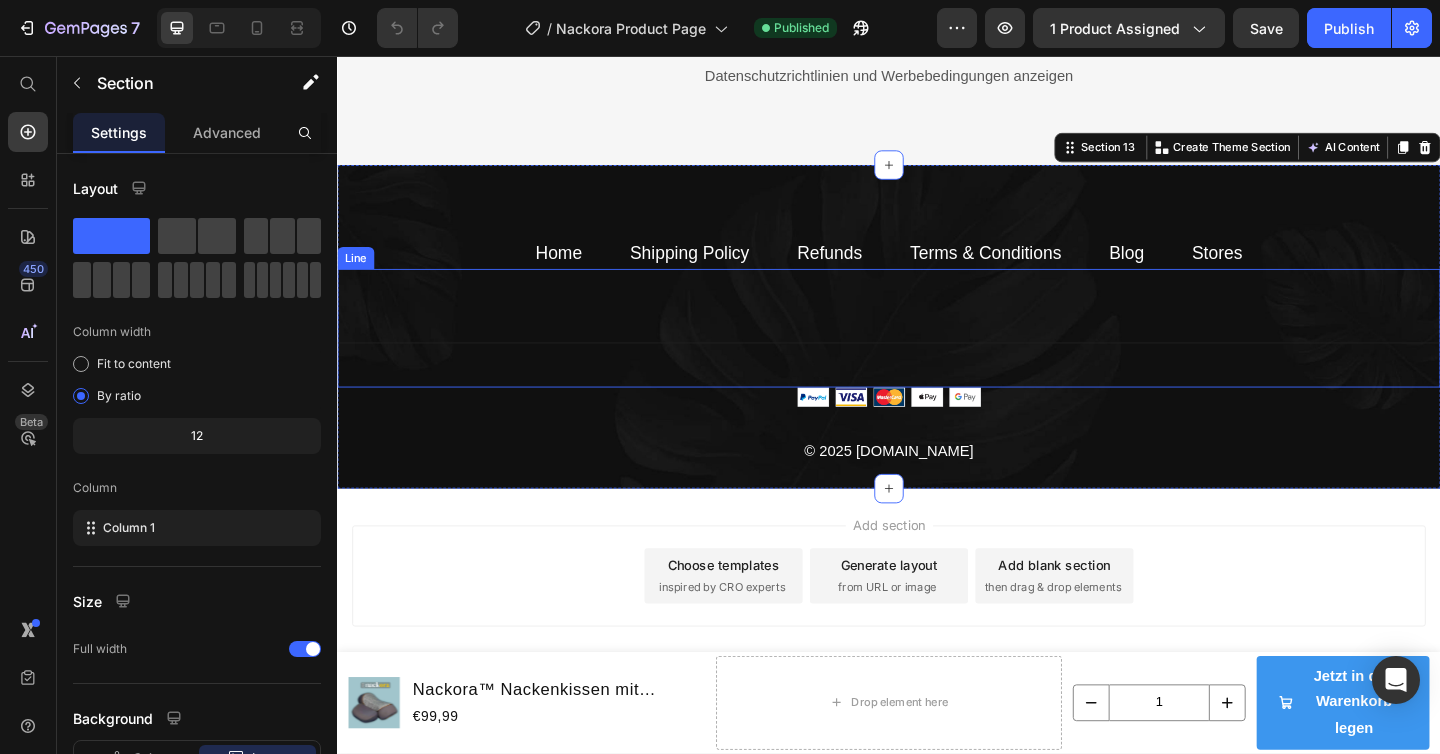 click on "Title Line" at bounding box center [937, 352] 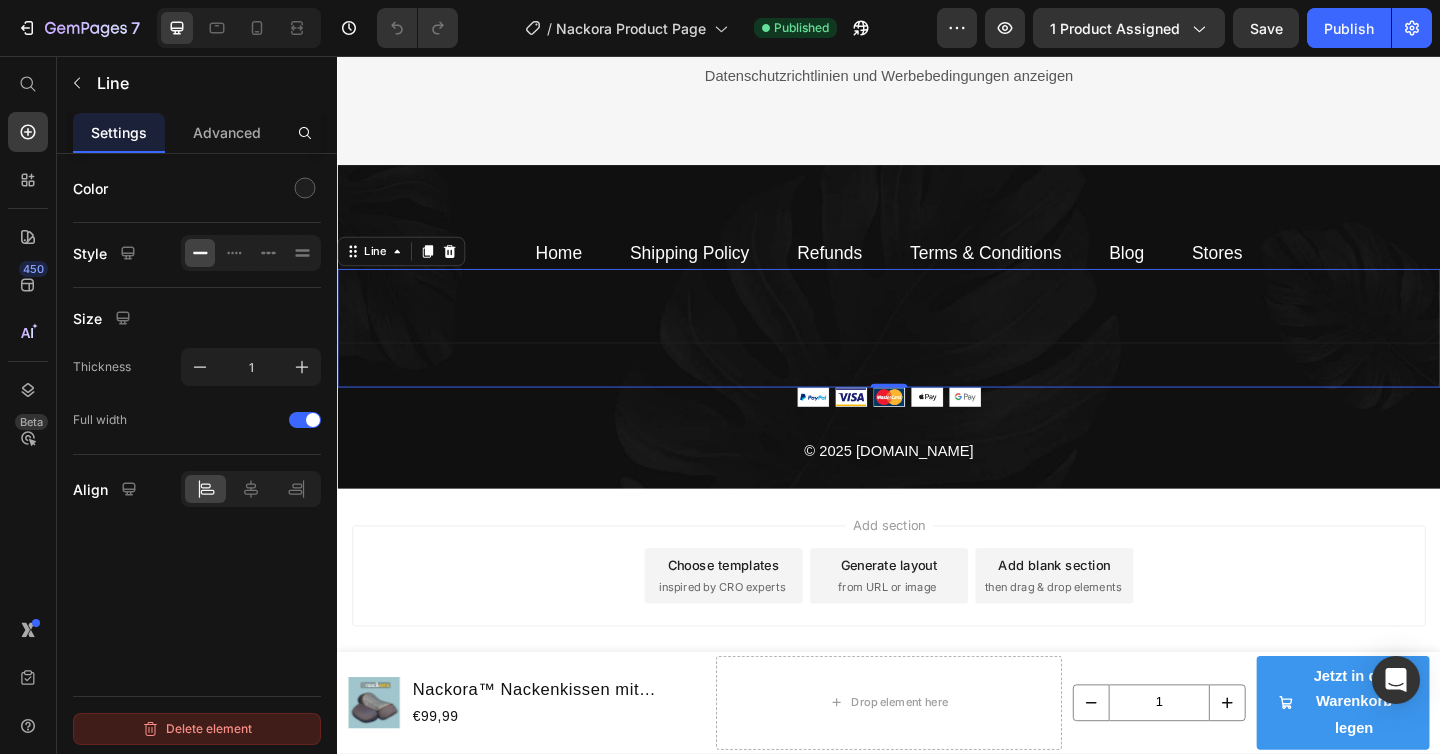 click on "Delete element" at bounding box center [197, 729] 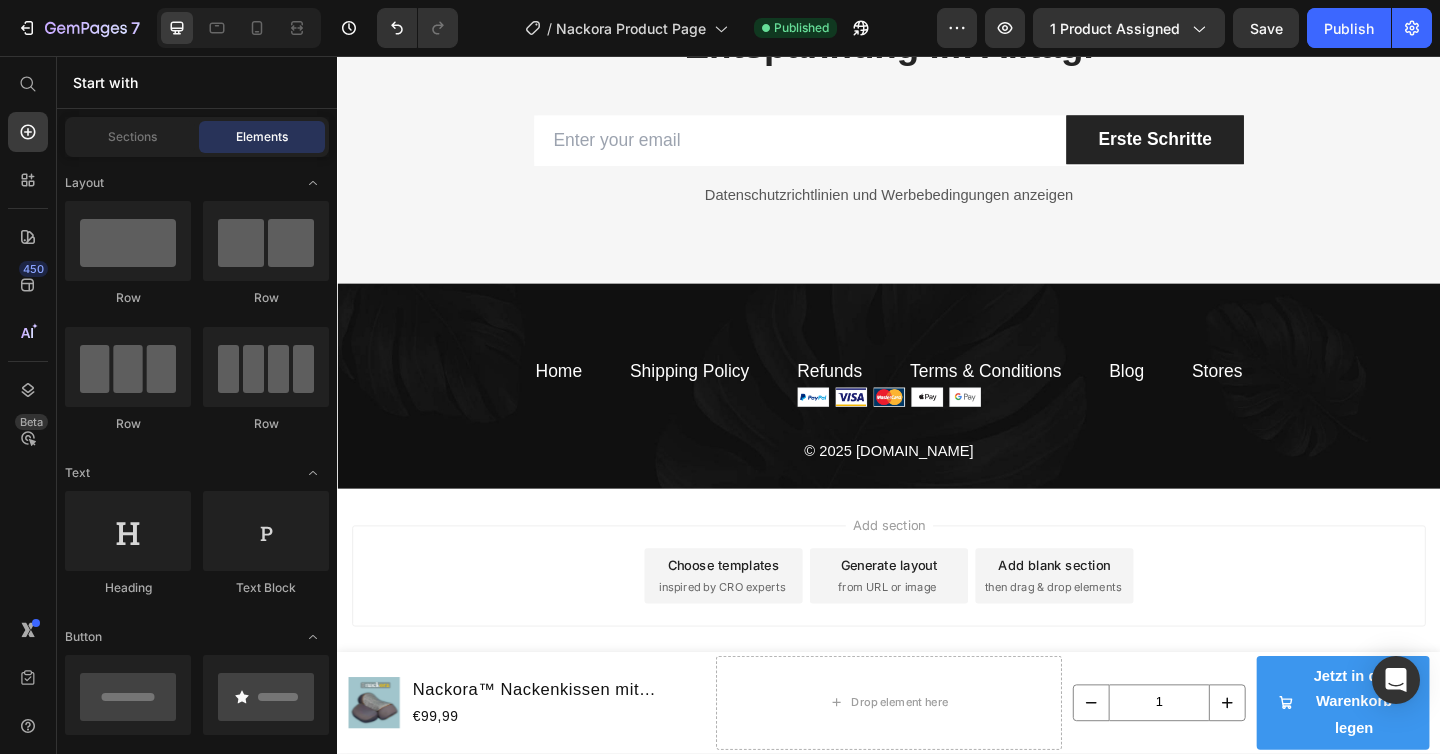 scroll, scrollTop: 9306, scrollLeft: 0, axis: vertical 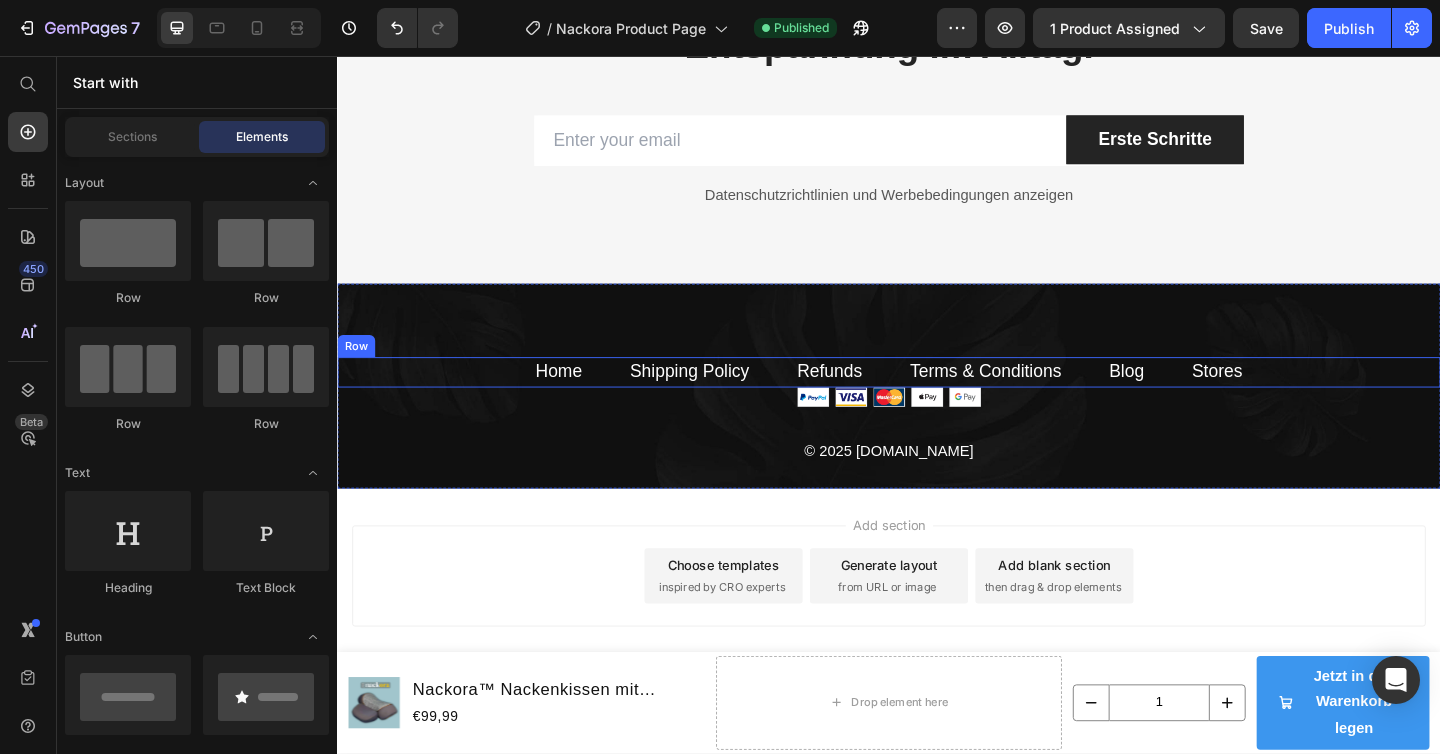 click on "Home Text block Shipping Policy Text block Refunds Text block Terms & Conditions Text block Blog Text block Stores Text block Row" at bounding box center [937, 400] 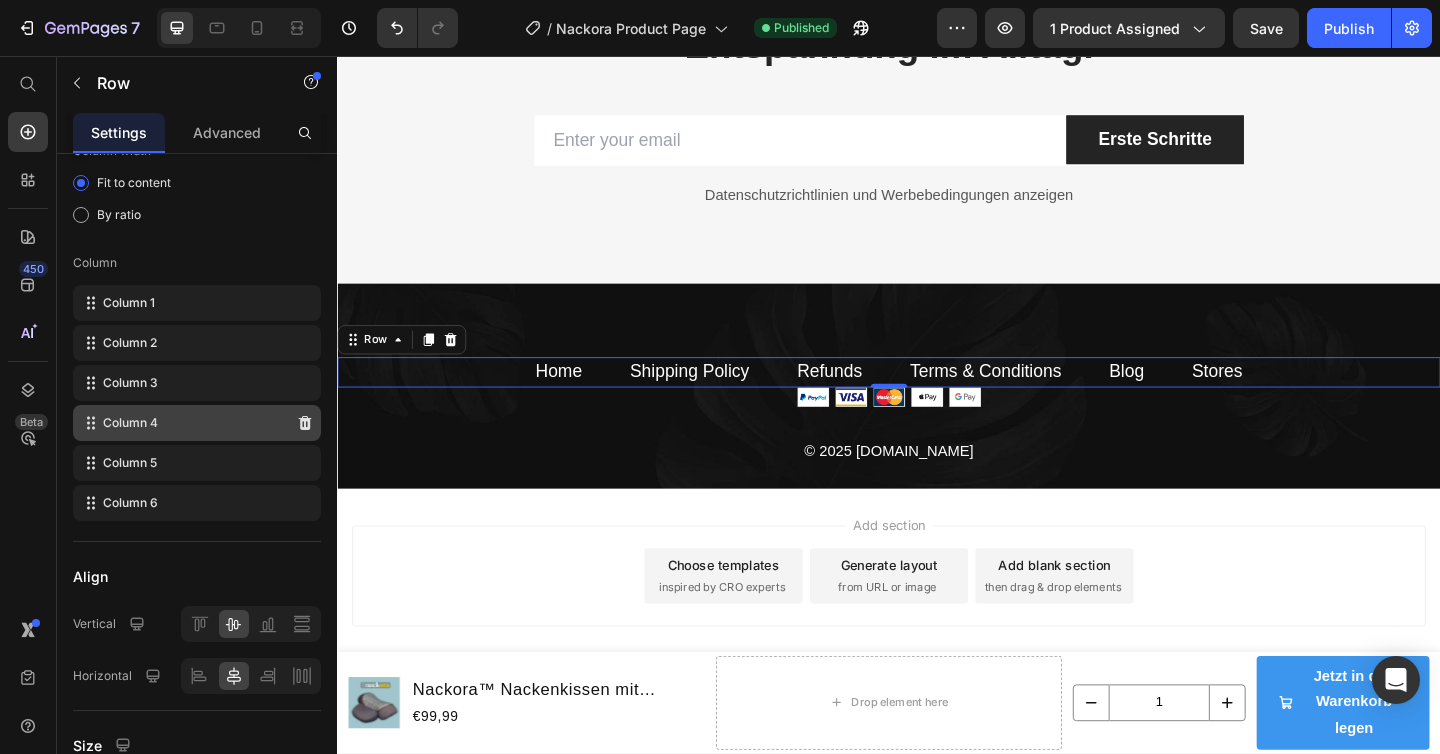 scroll, scrollTop: 632, scrollLeft: 0, axis: vertical 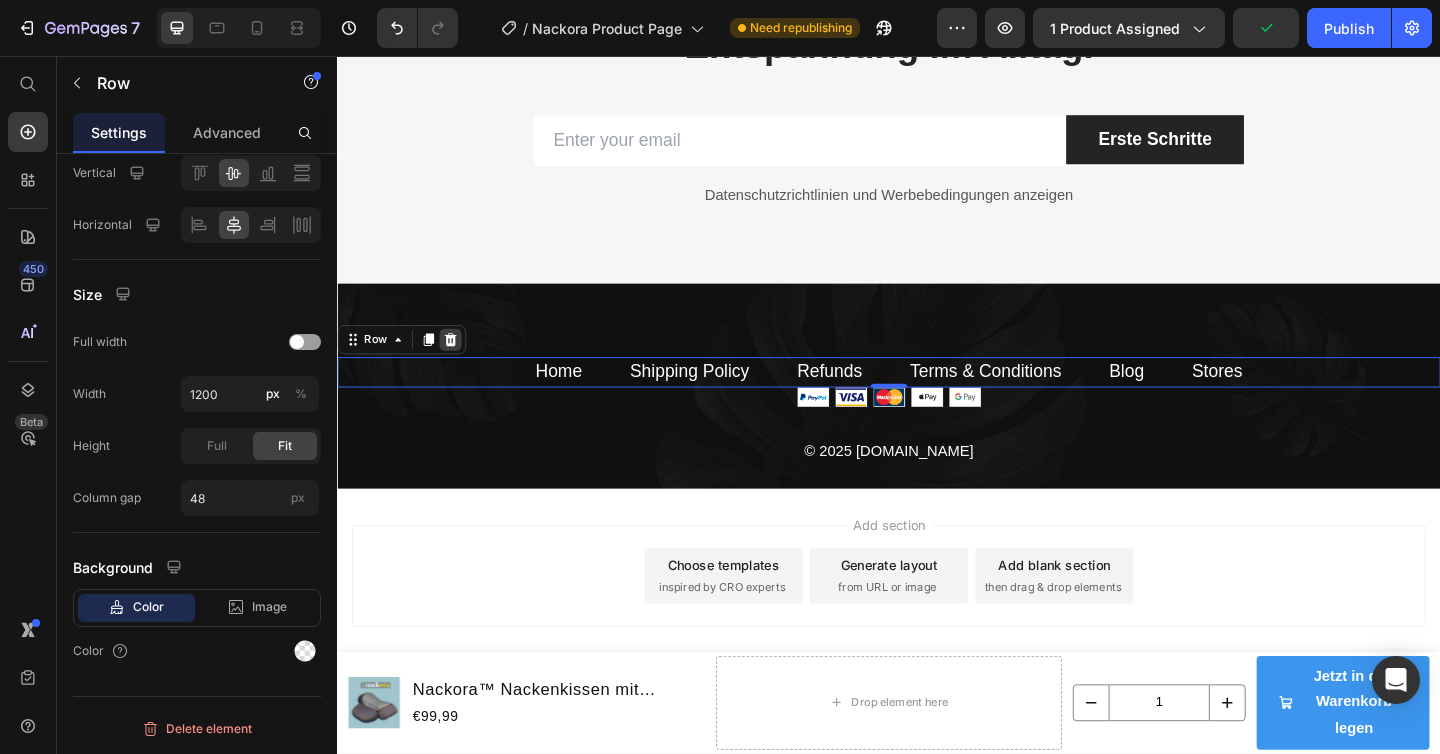 click 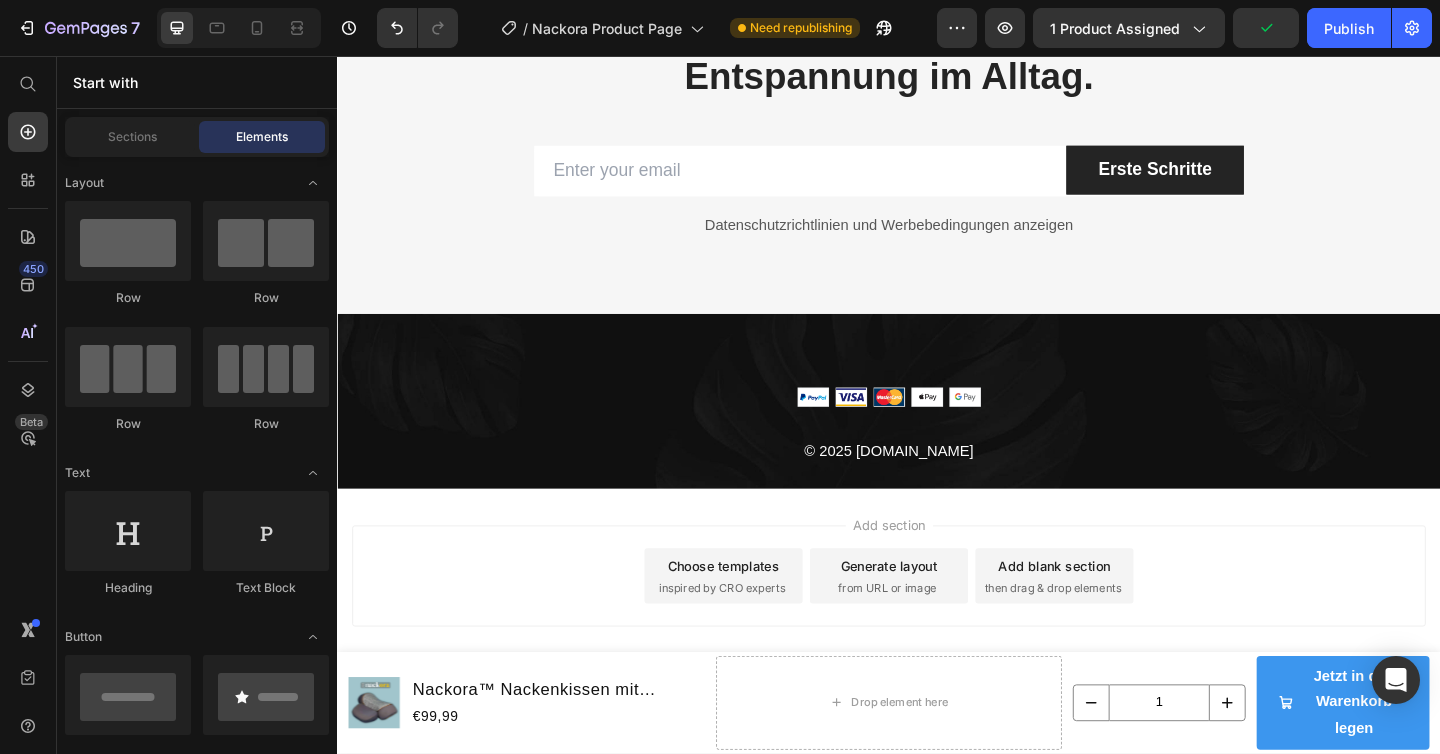 scroll, scrollTop: 9273, scrollLeft: 0, axis: vertical 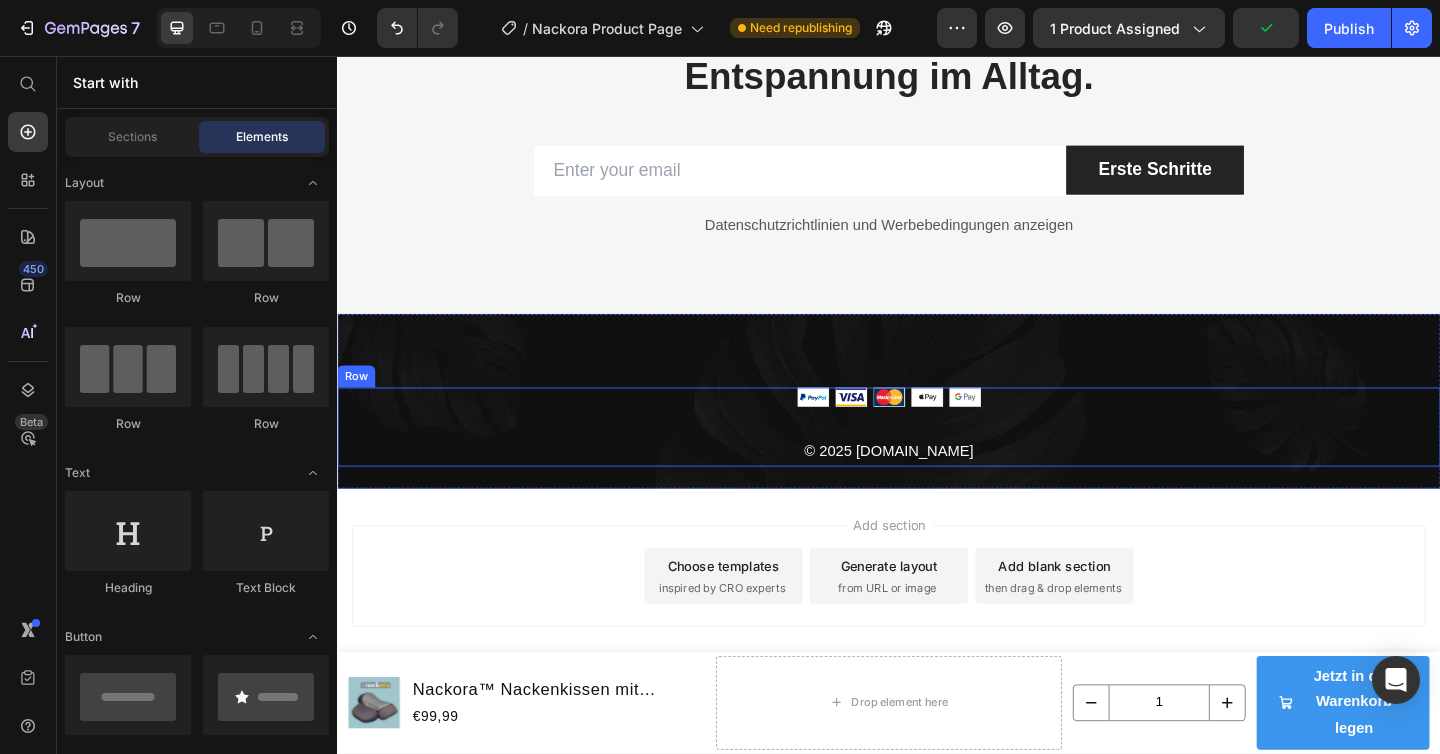 click on "Image © 2025 [DOMAIN_NAME] Text block" at bounding box center [937, 460] 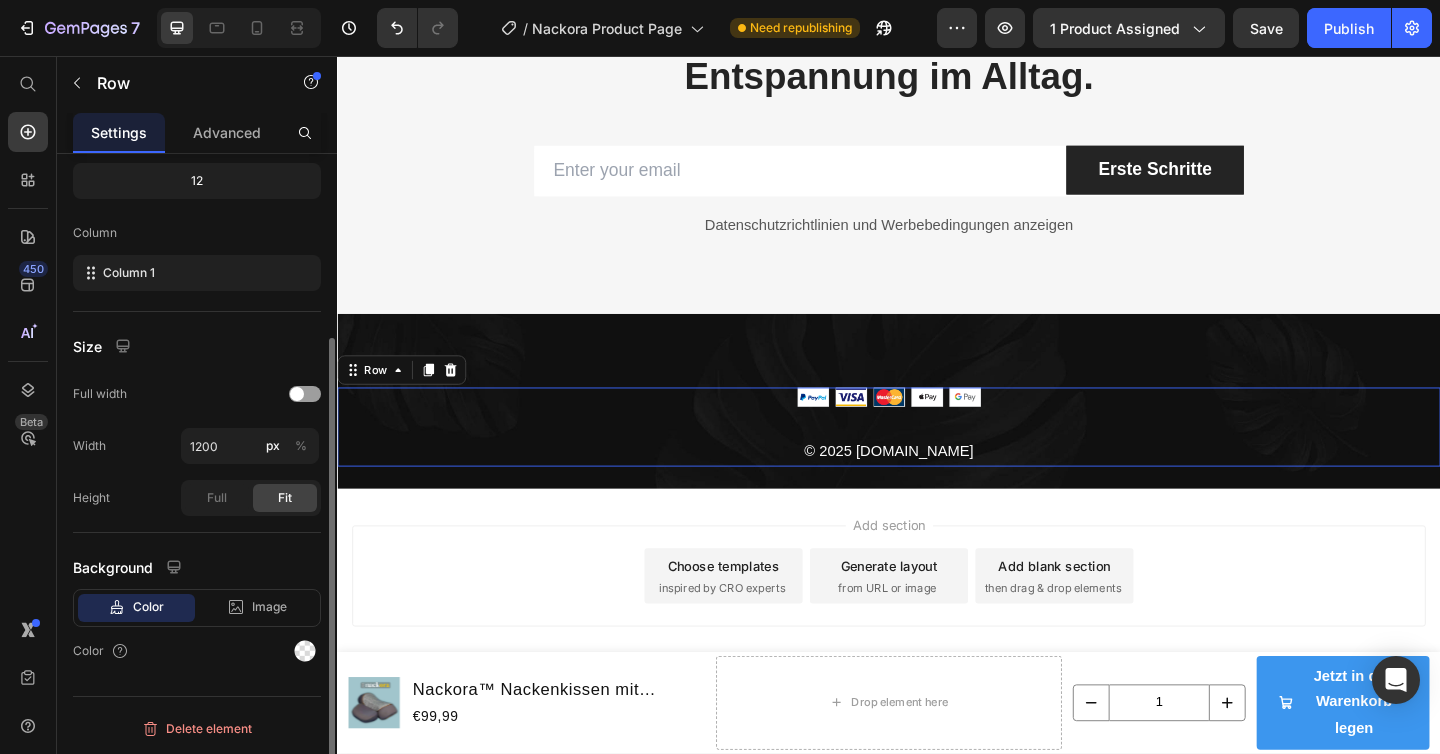 scroll, scrollTop: 255, scrollLeft: 0, axis: vertical 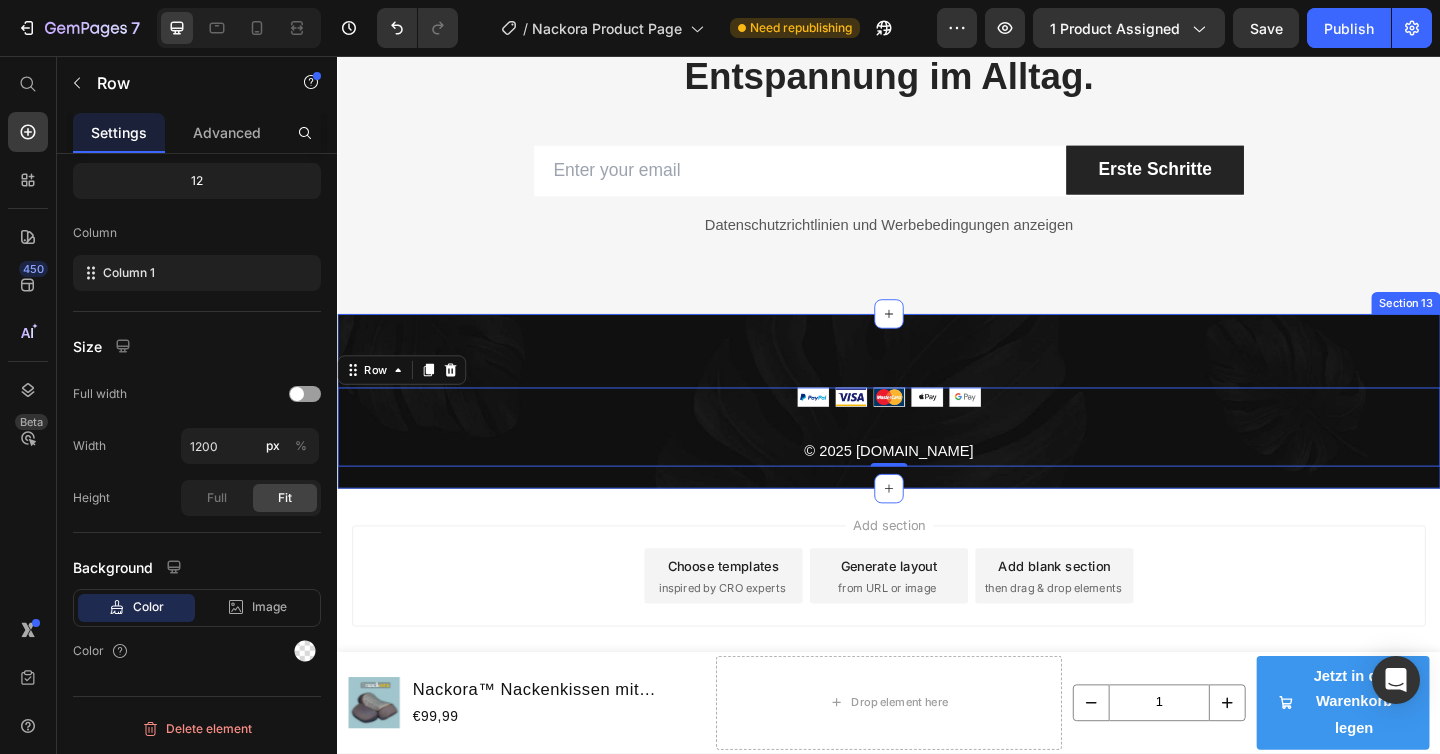click on "Image © 2025 [DOMAIN_NAME] Text block Row   0 Section 13" at bounding box center [937, 432] 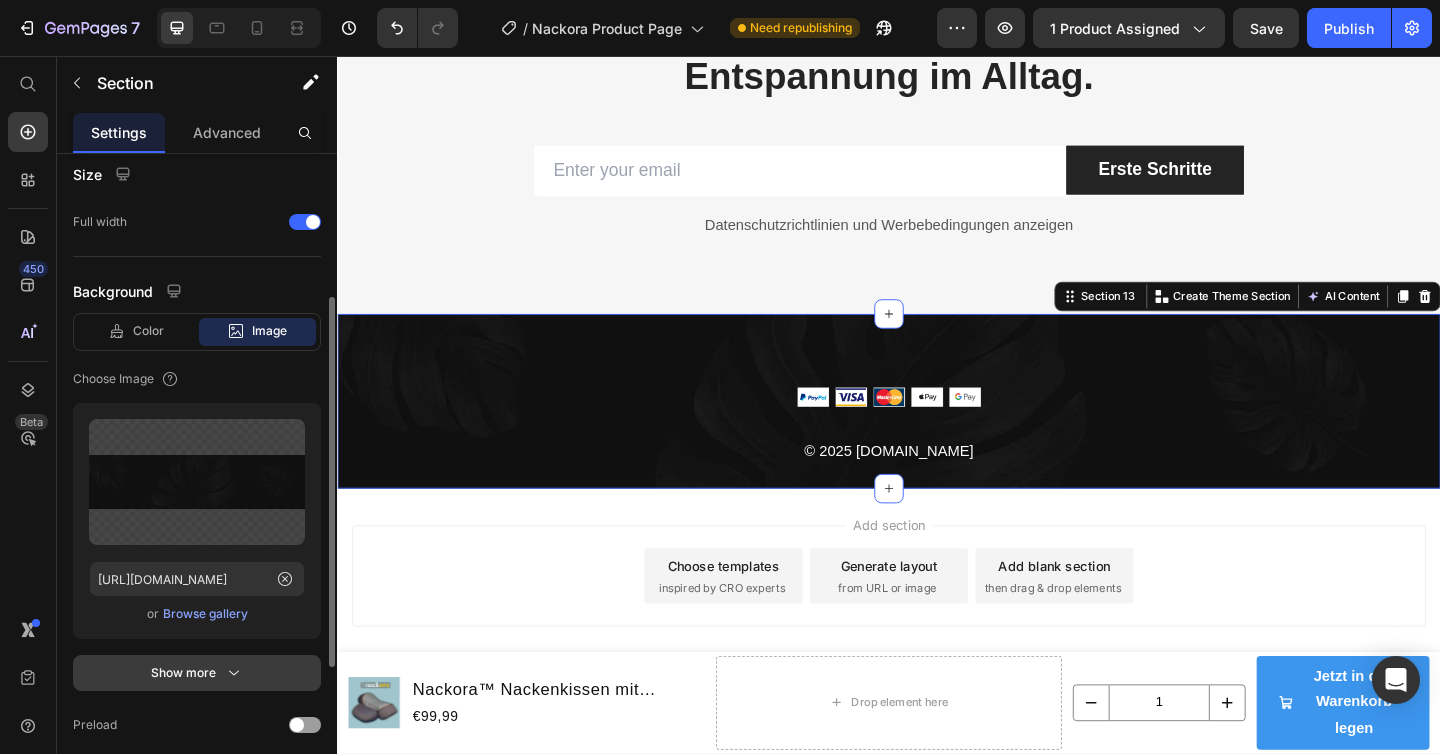 scroll, scrollTop: 507, scrollLeft: 0, axis: vertical 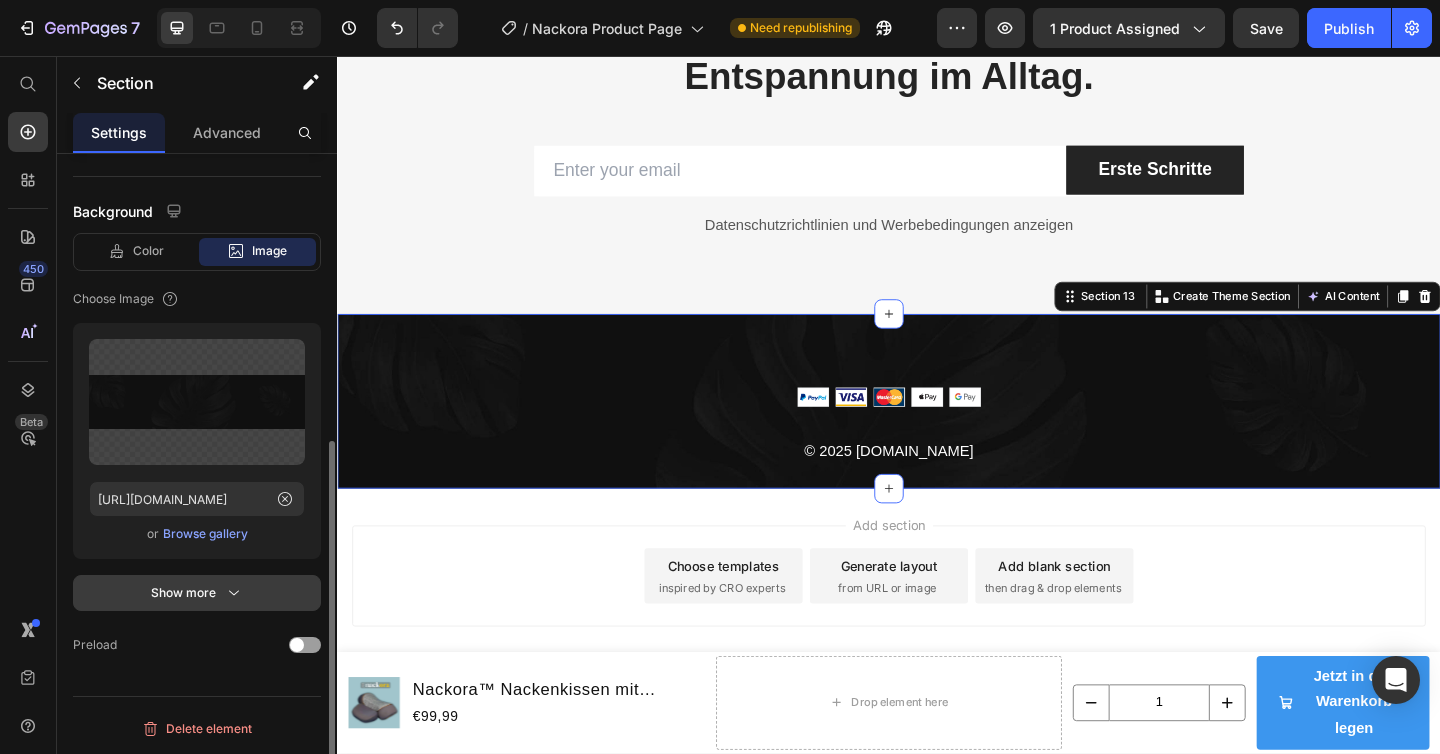 click on "Delete element" at bounding box center (197, 729) 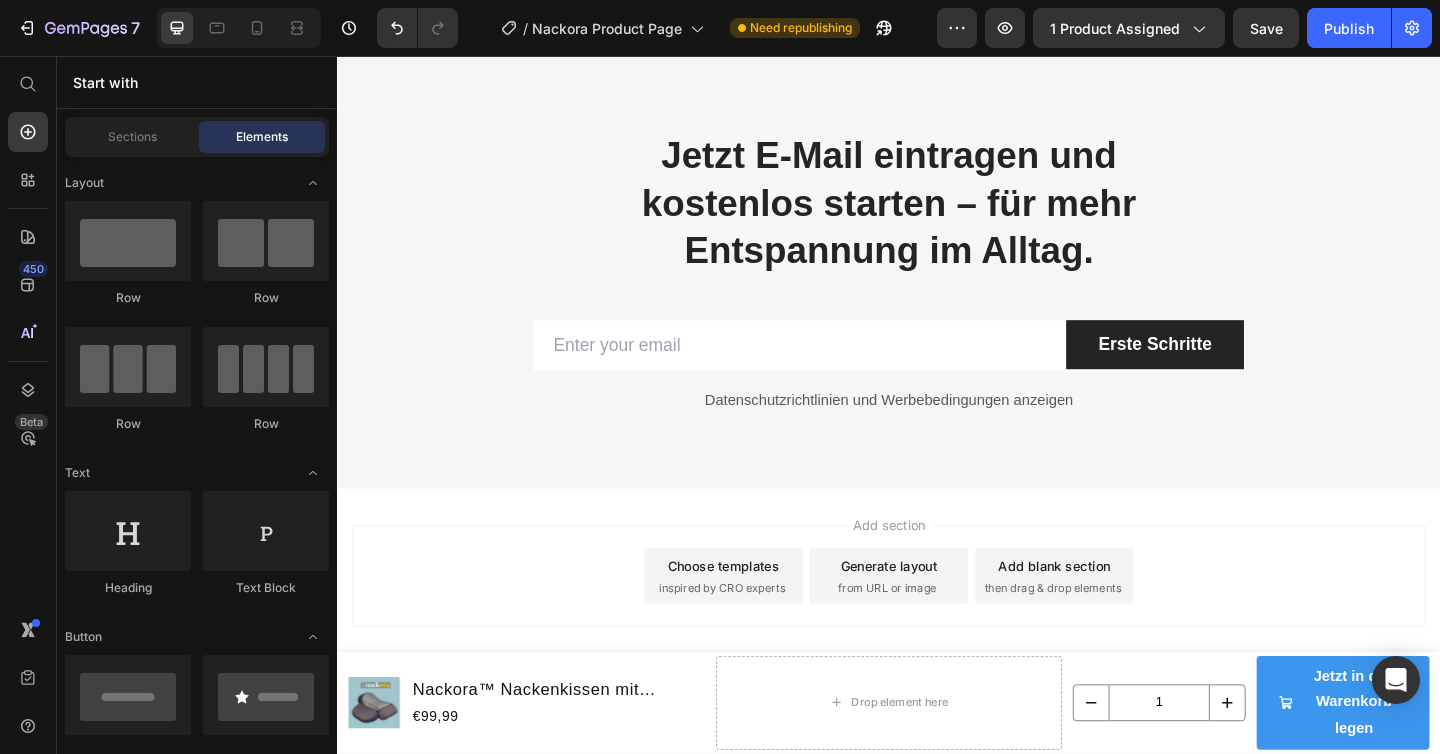 scroll, scrollTop: 9083, scrollLeft: 0, axis: vertical 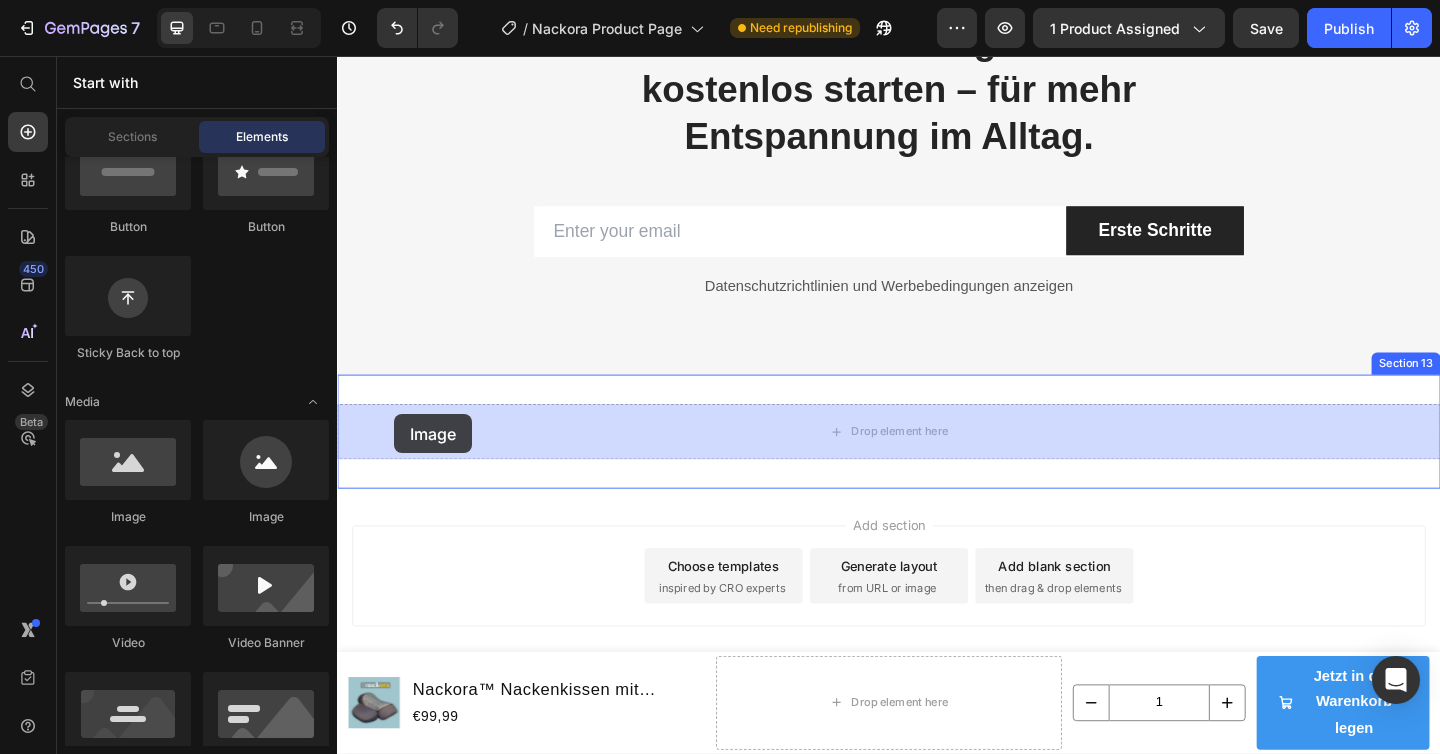 drag, startPoint x: 459, startPoint y: 524, endPoint x: 400, endPoint y: 448, distance: 96.2133 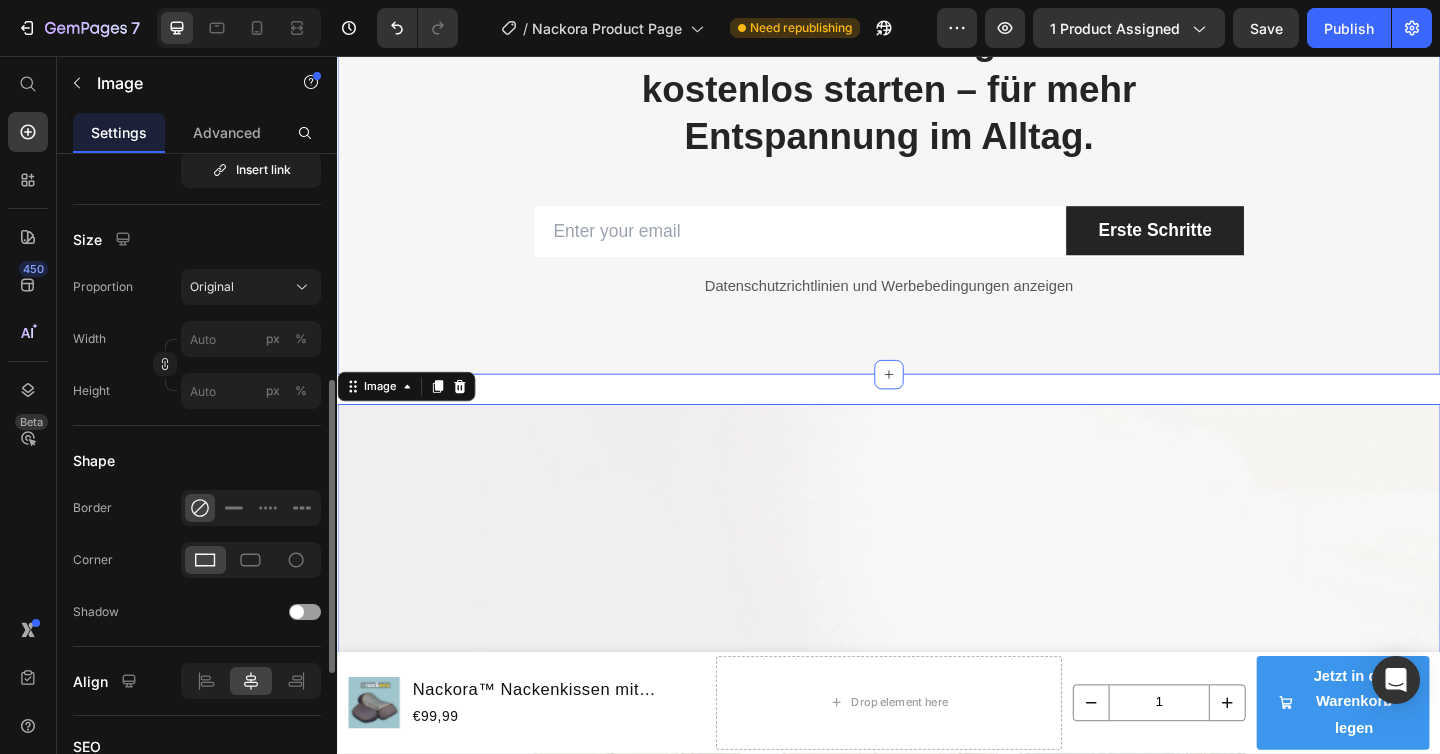 scroll, scrollTop: 9147, scrollLeft: 0, axis: vertical 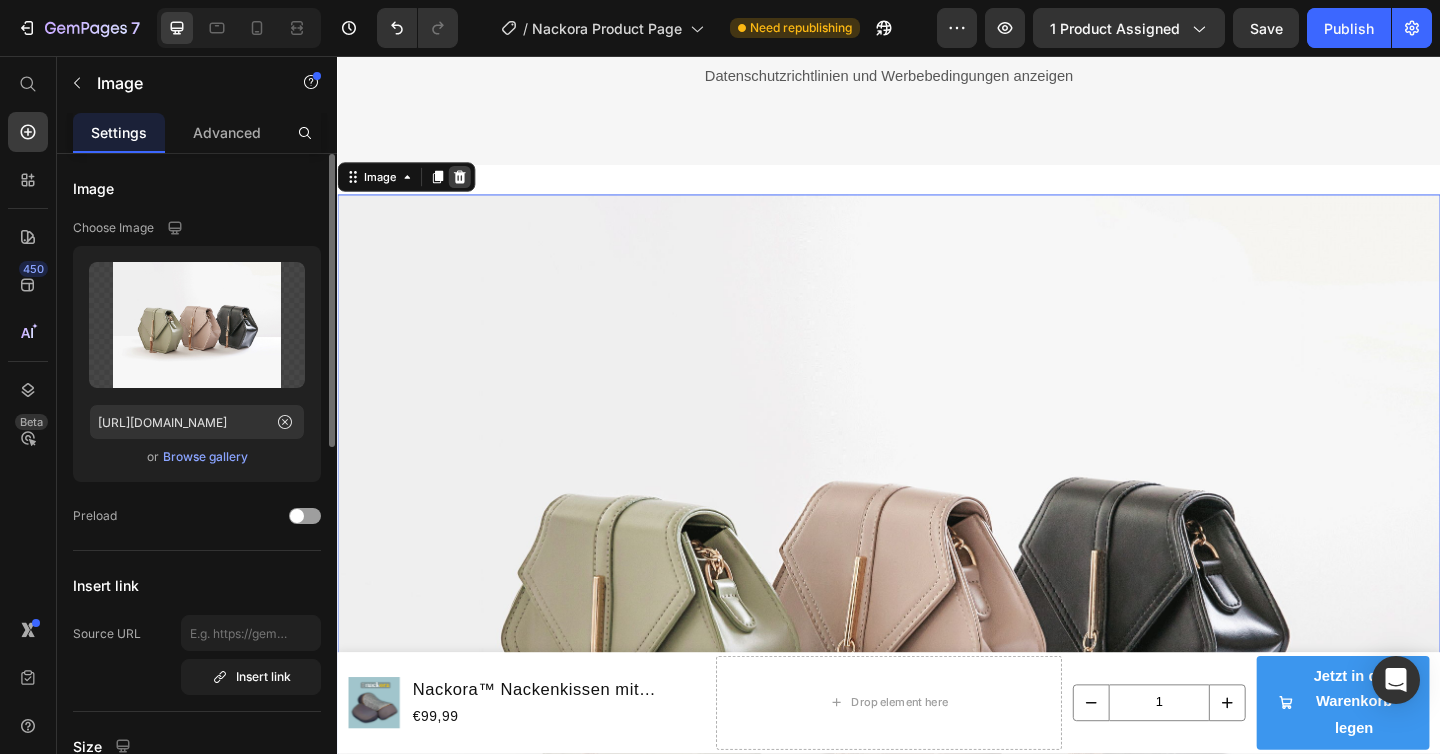 click 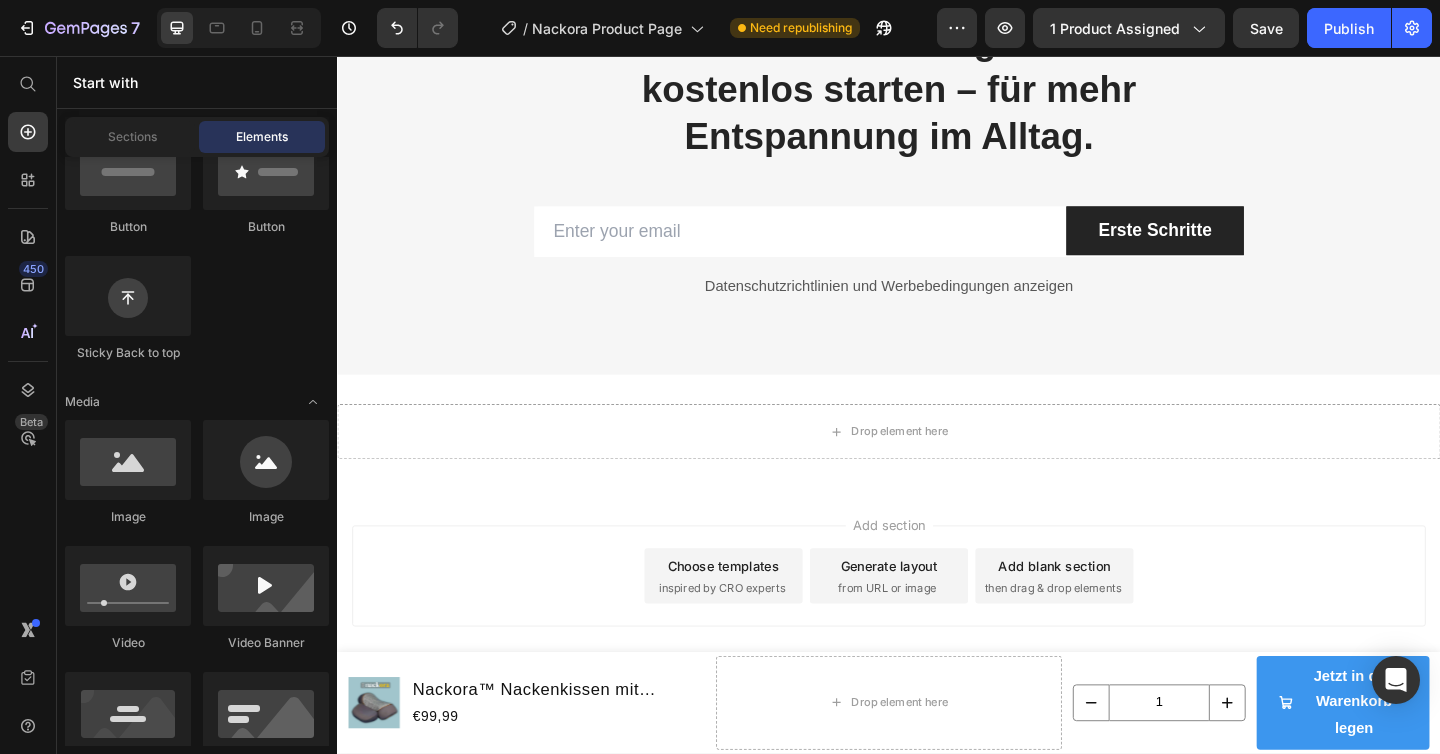 scroll, scrollTop: 9207, scrollLeft: 0, axis: vertical 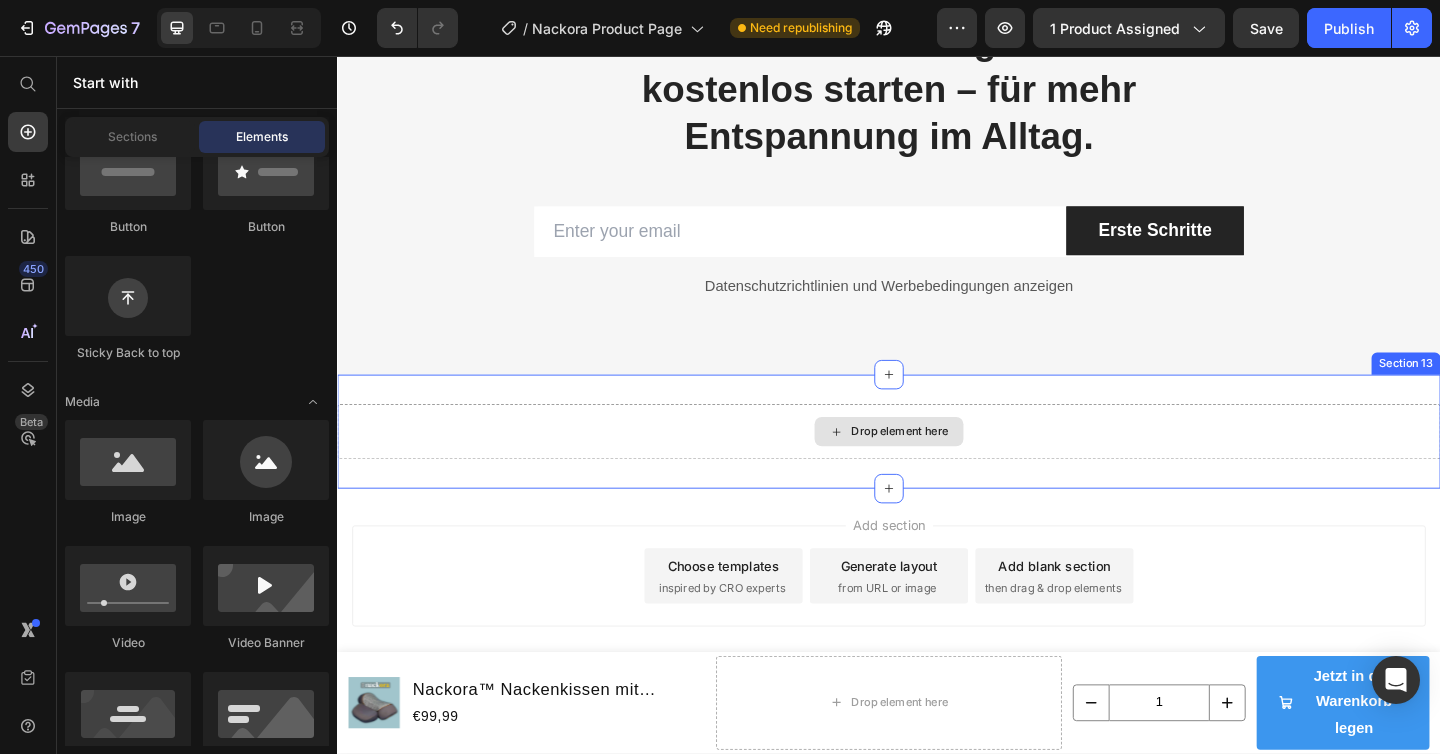 click on "Drop element here" at bounding box center [937, 465] 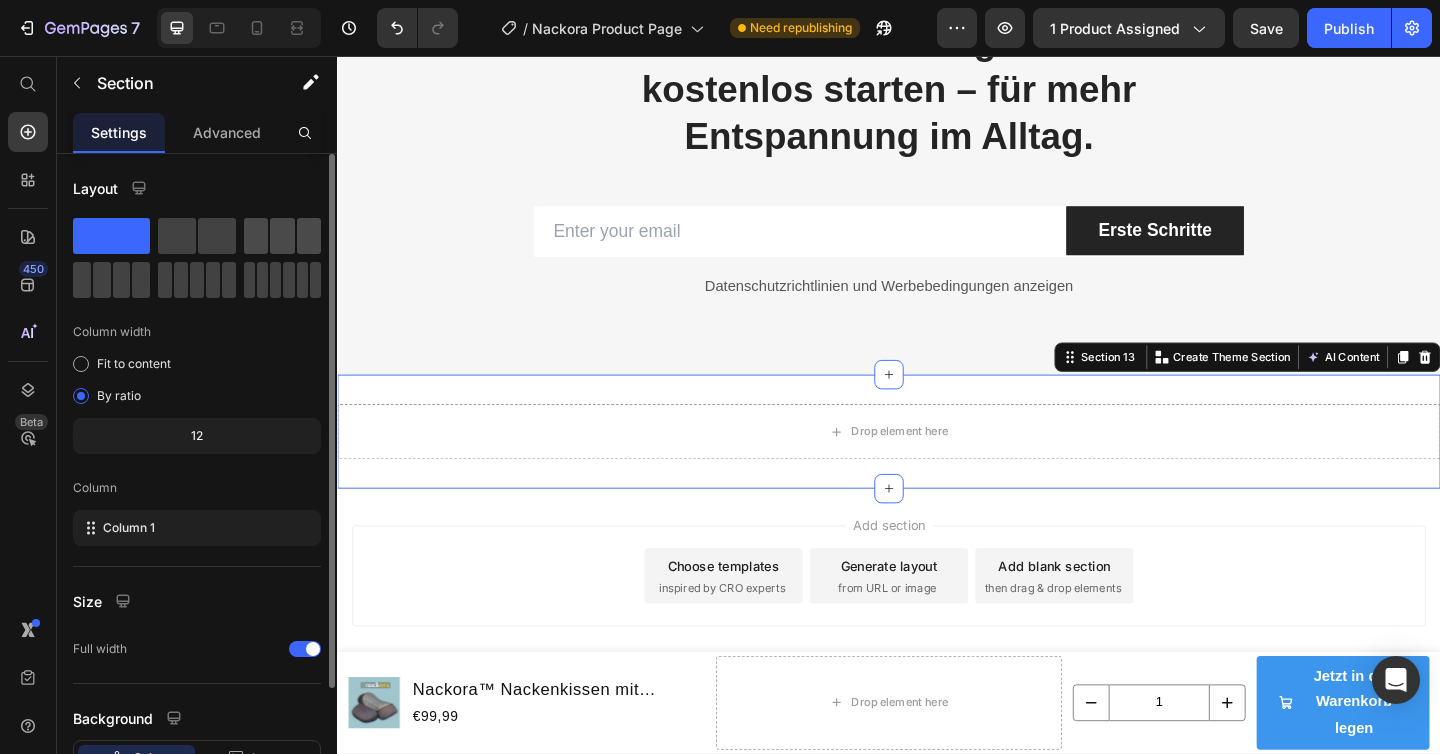 click 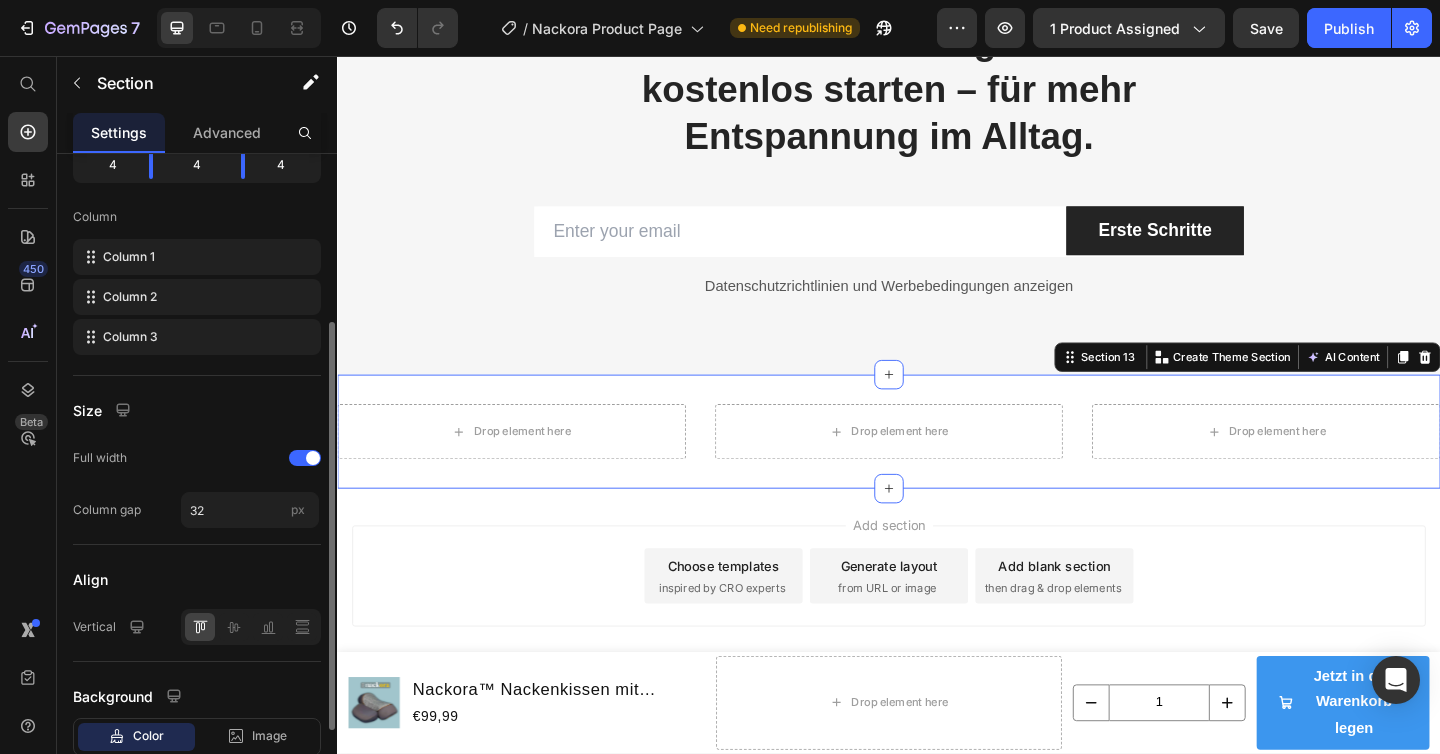 scroll, scrollTop: 400, scrollLeft: 0, axis: vertical 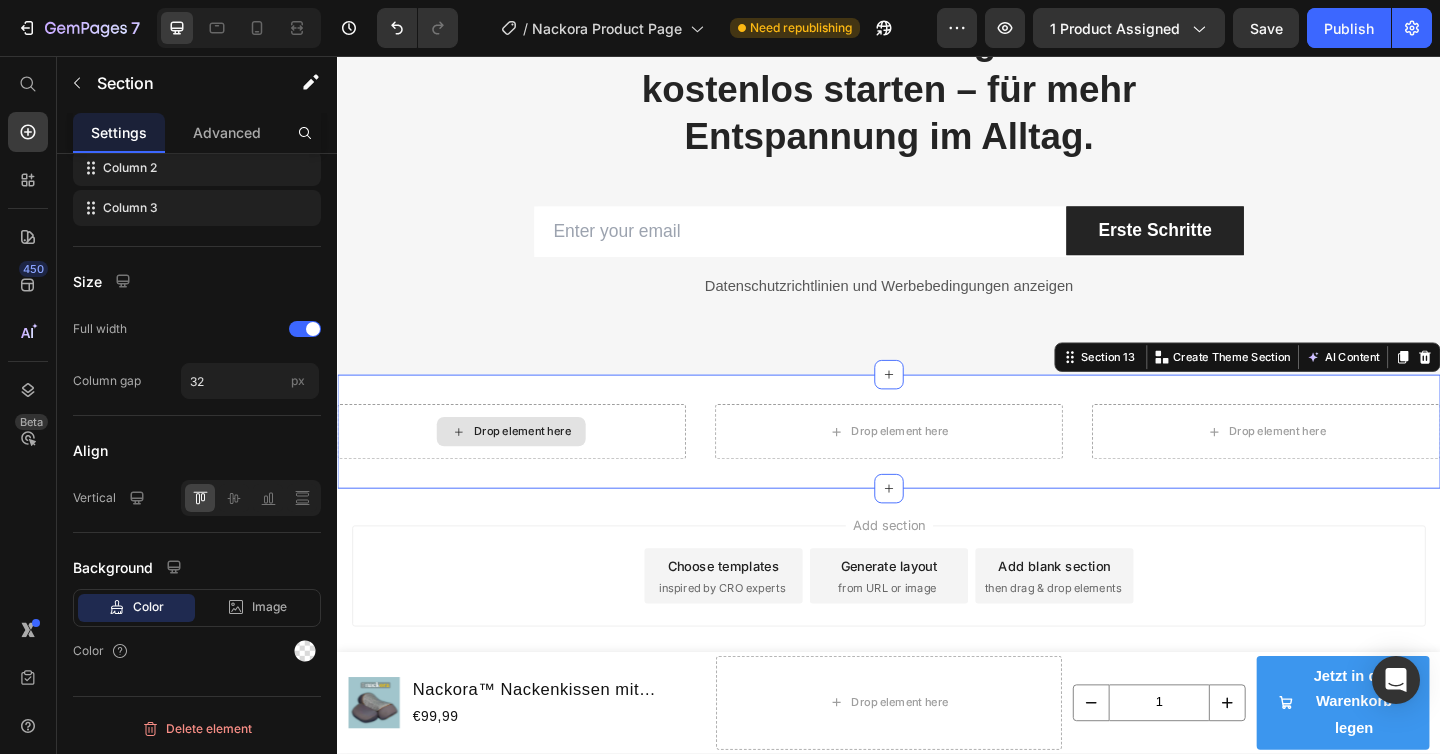 click on "Drop element here" at bounding box center (526, 465) 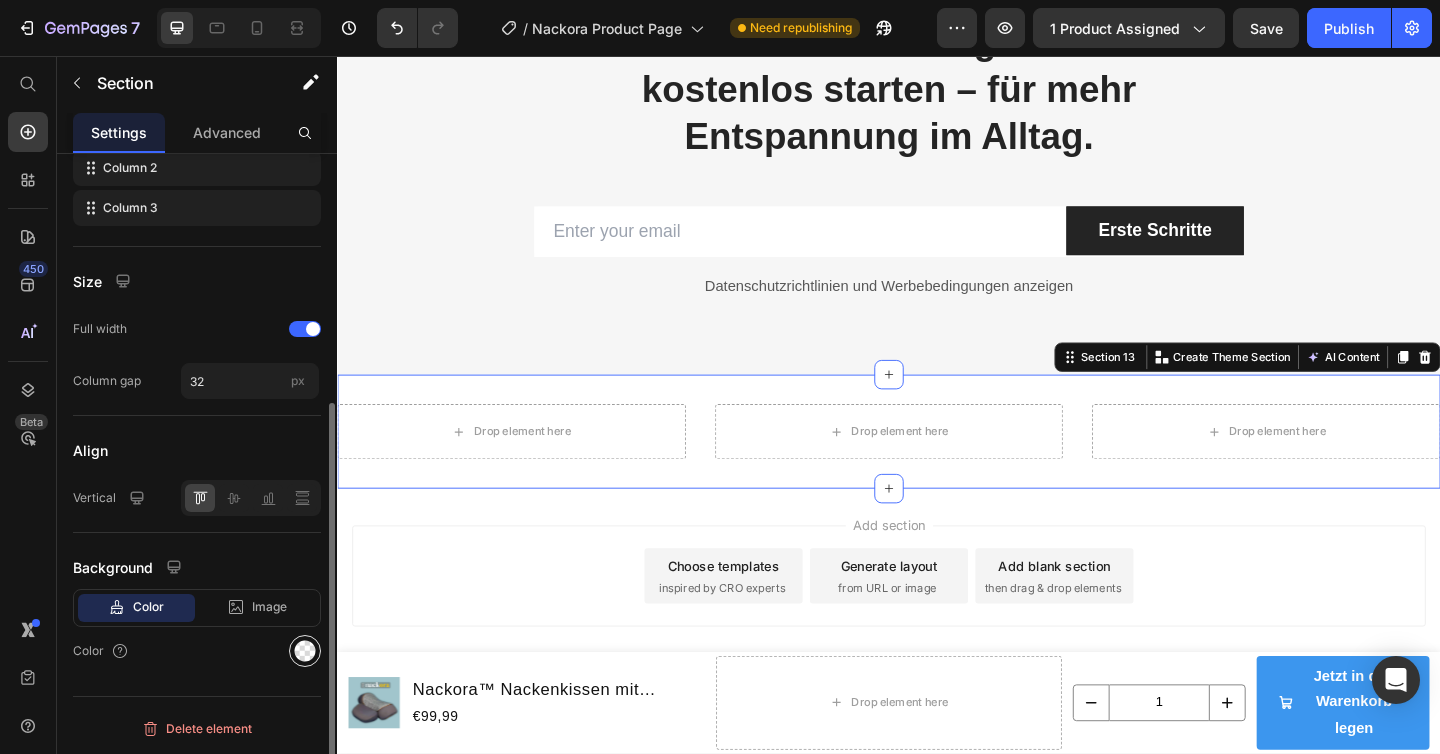 click at bounding box center (305, 651) 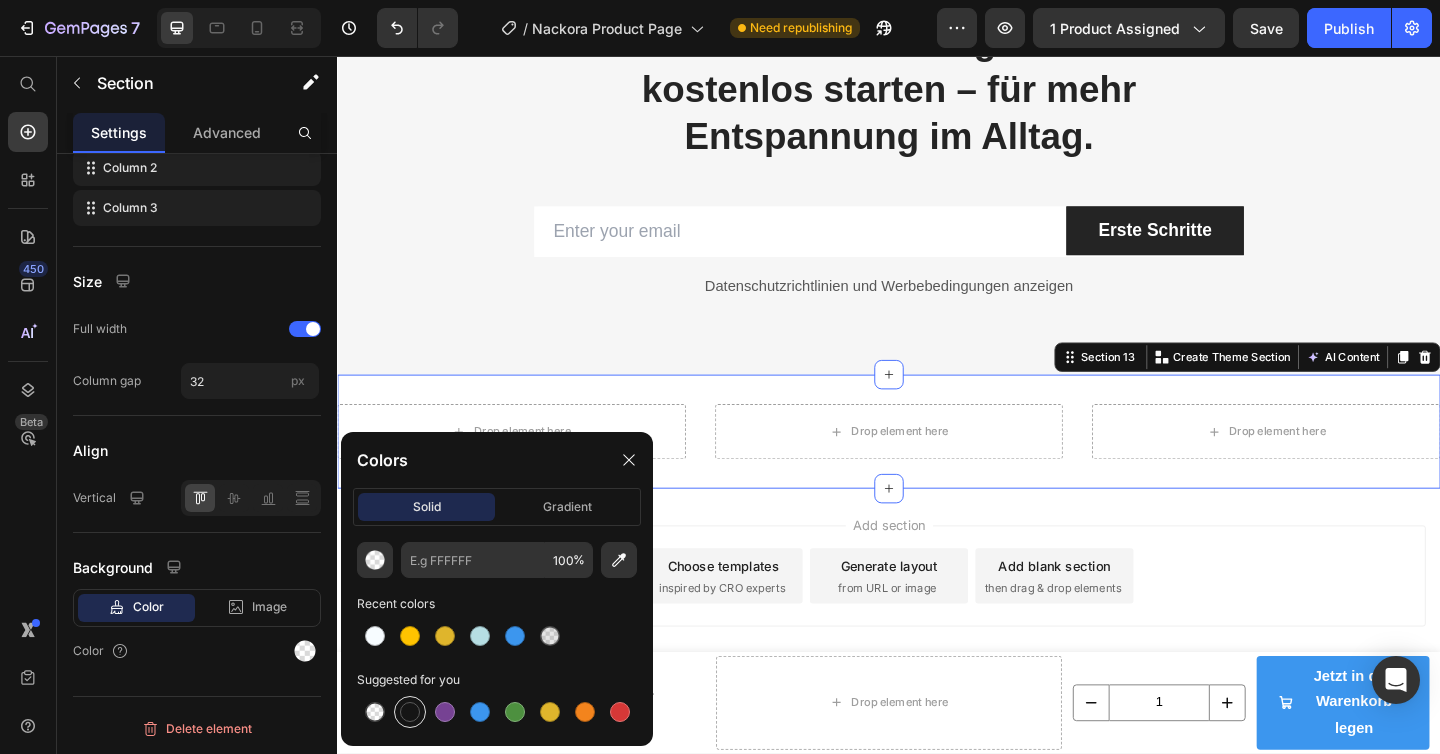 click at bounding box center (410, 712) 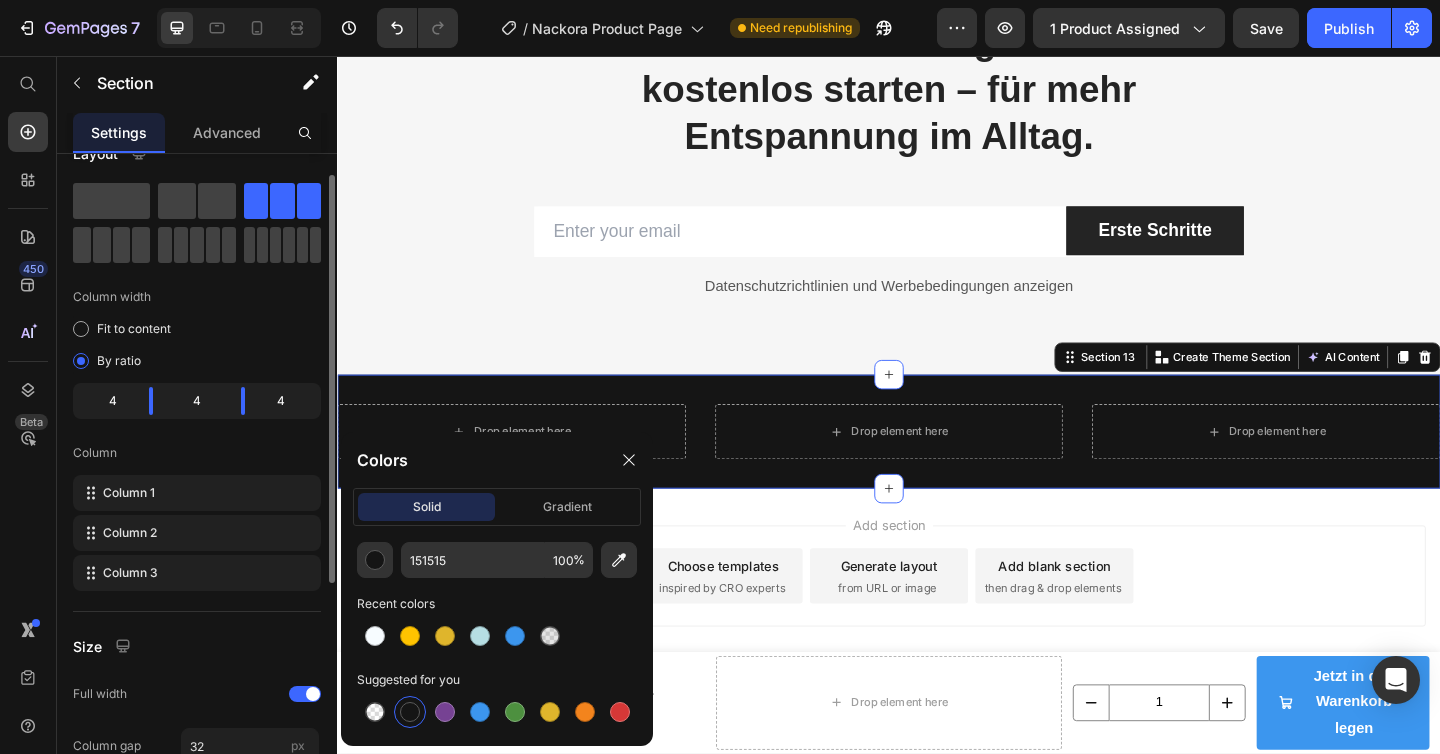 scroll, scrollTop: 0, scrollLeft: 0, axis: both 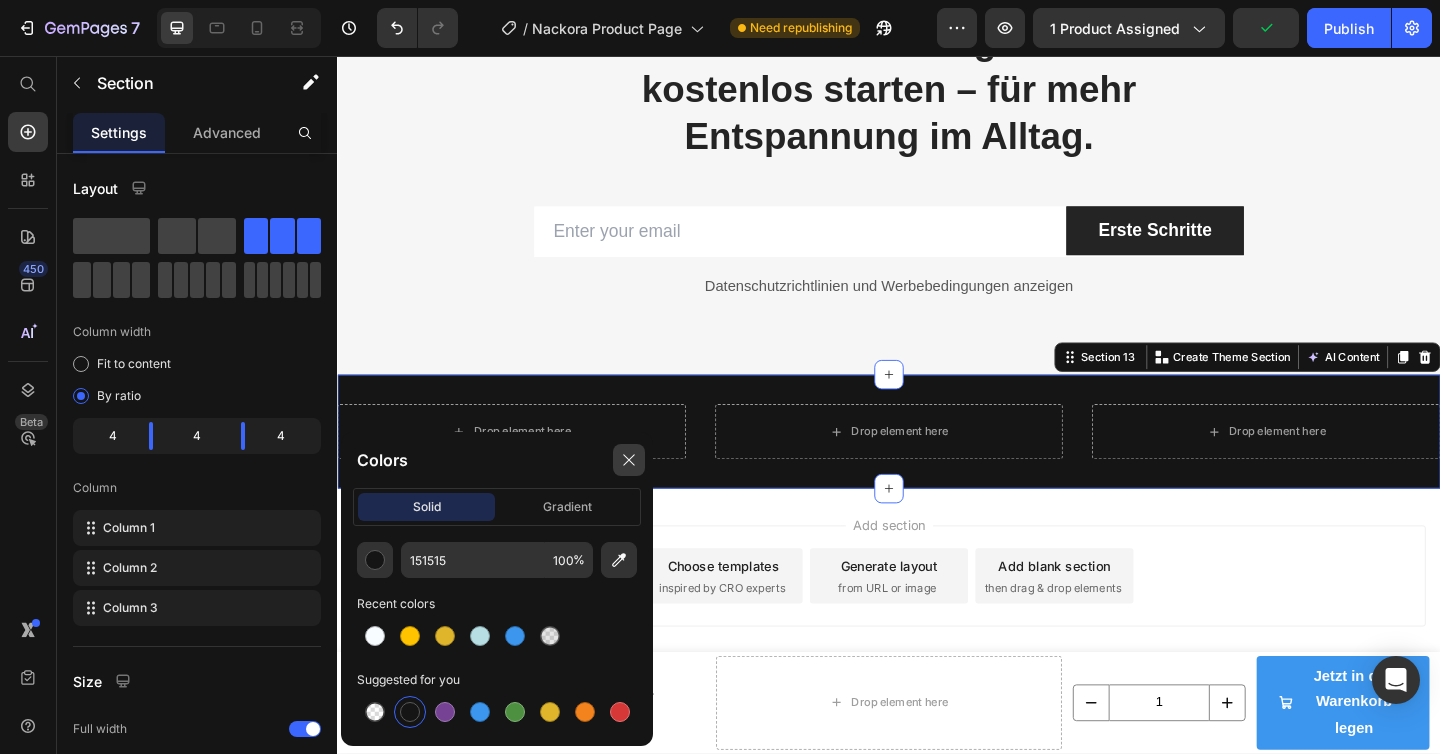 click 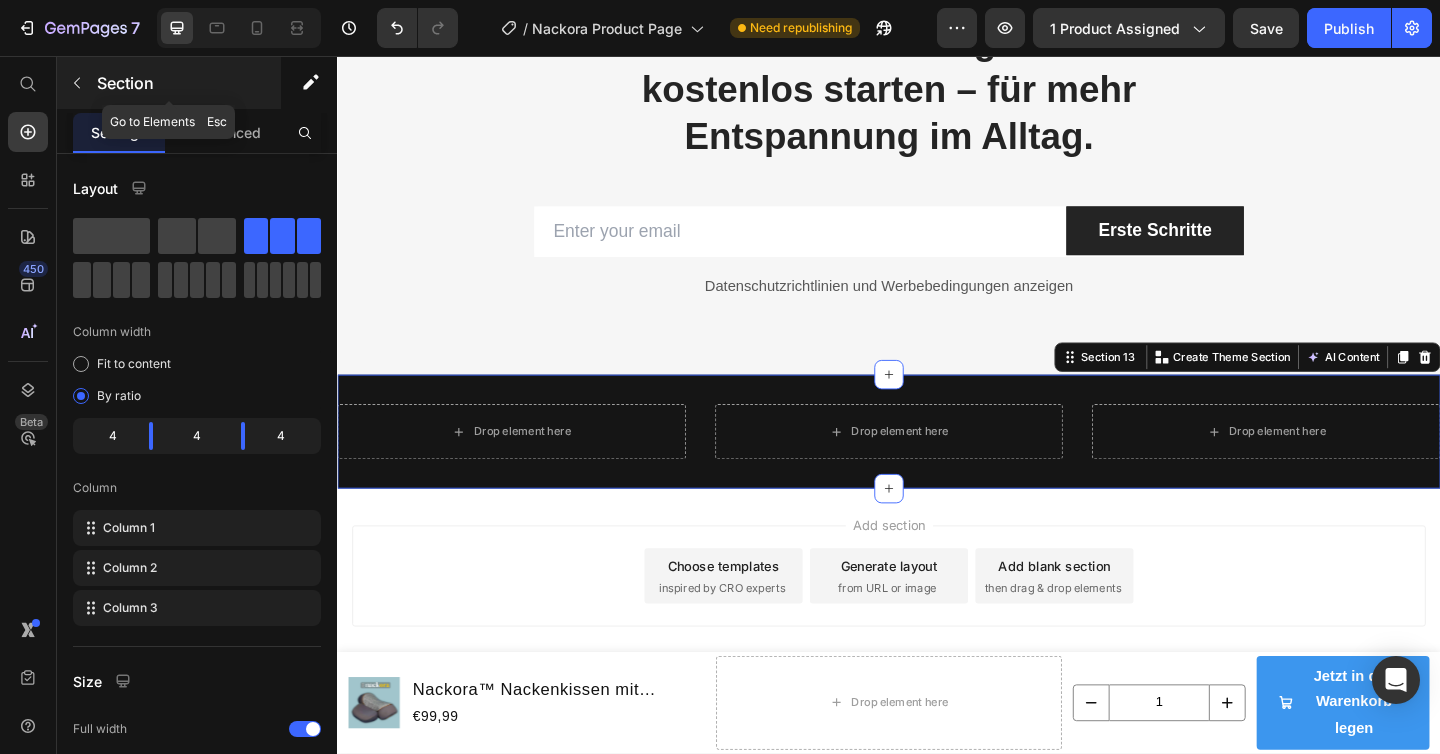 click 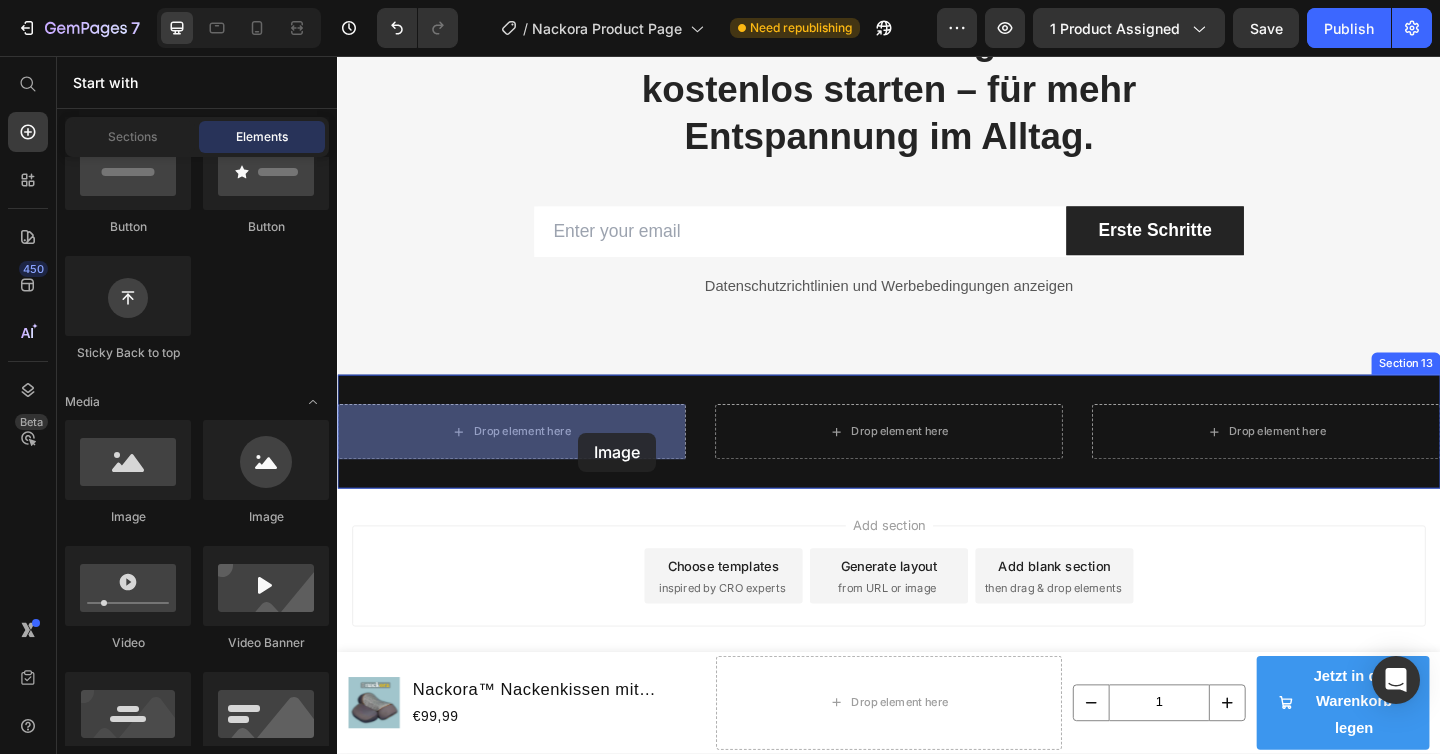 drag, startPoint x: 465, startPoint y: 538, endPoint x: 596, endPoint y: 466, distance: 149.48244 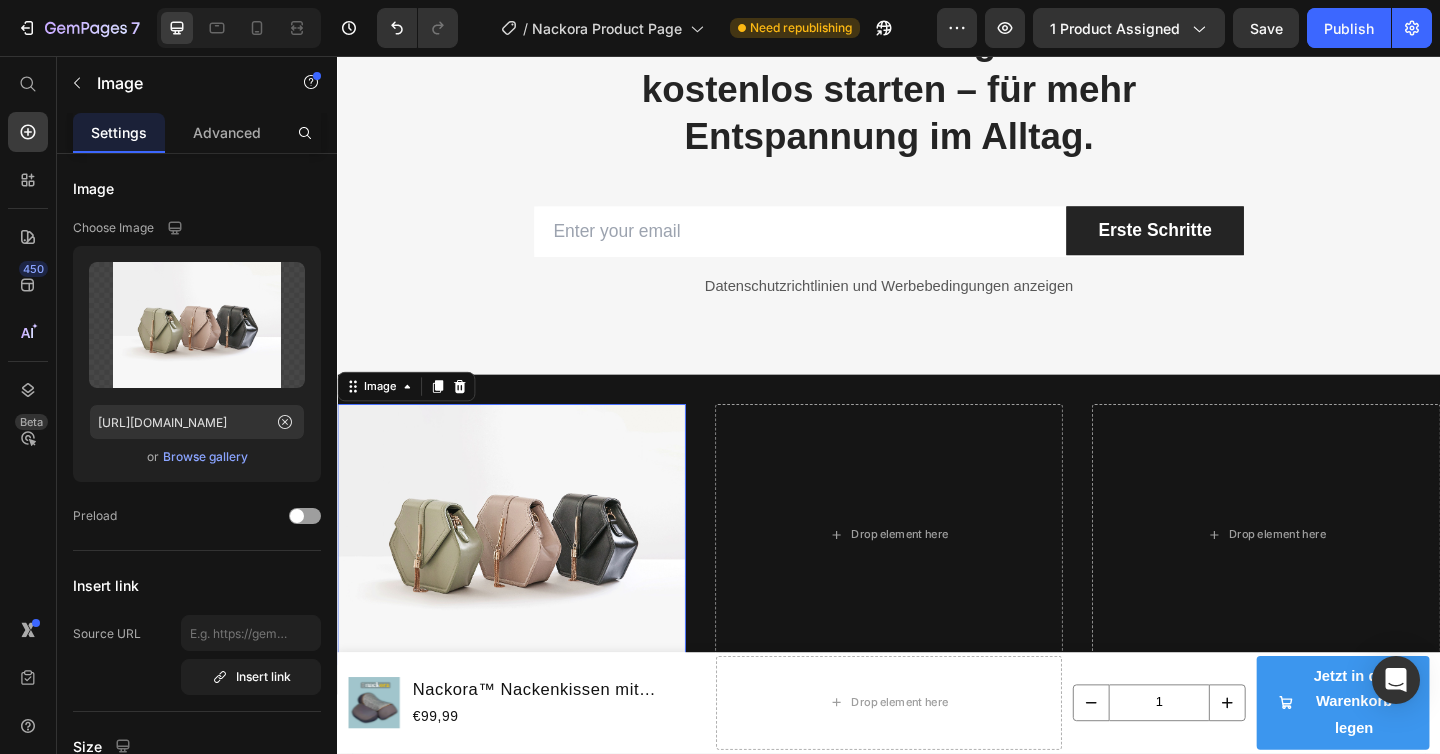 scroll, scrollTop: 9431, scrollLeft: 0, axis: vertical 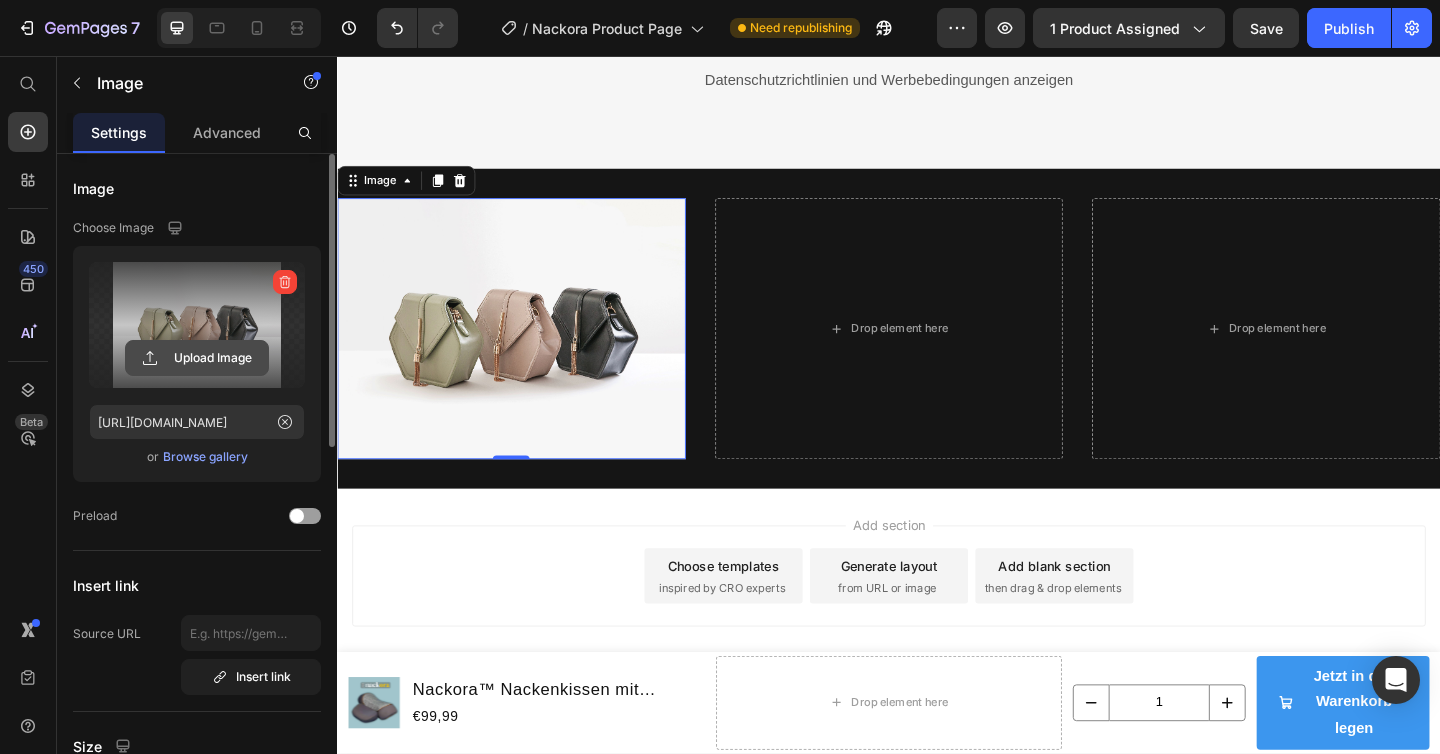 click 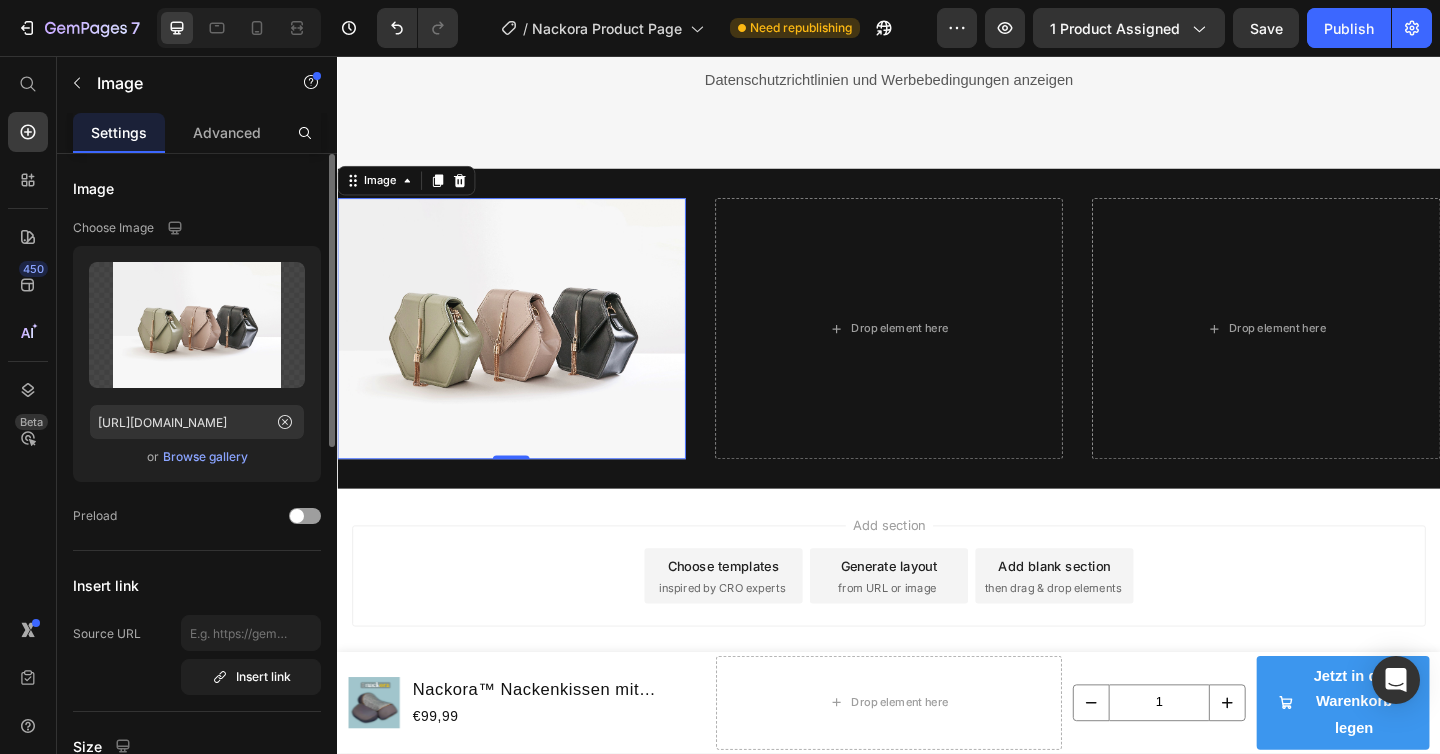 click on "Browse gallery" at bounding box center (205, 457) 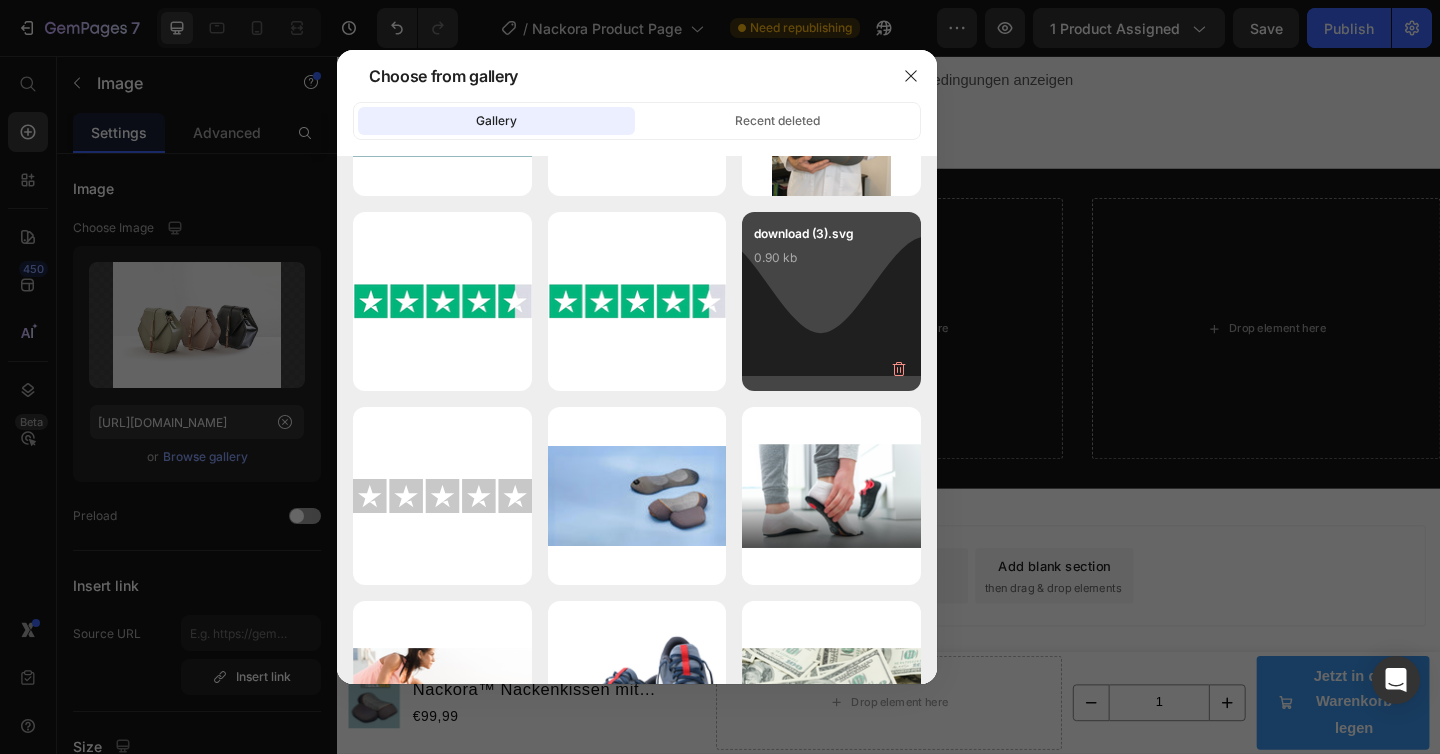 scroll, scrollTop: 3771, scrollLeft: 0, axis: vertical 